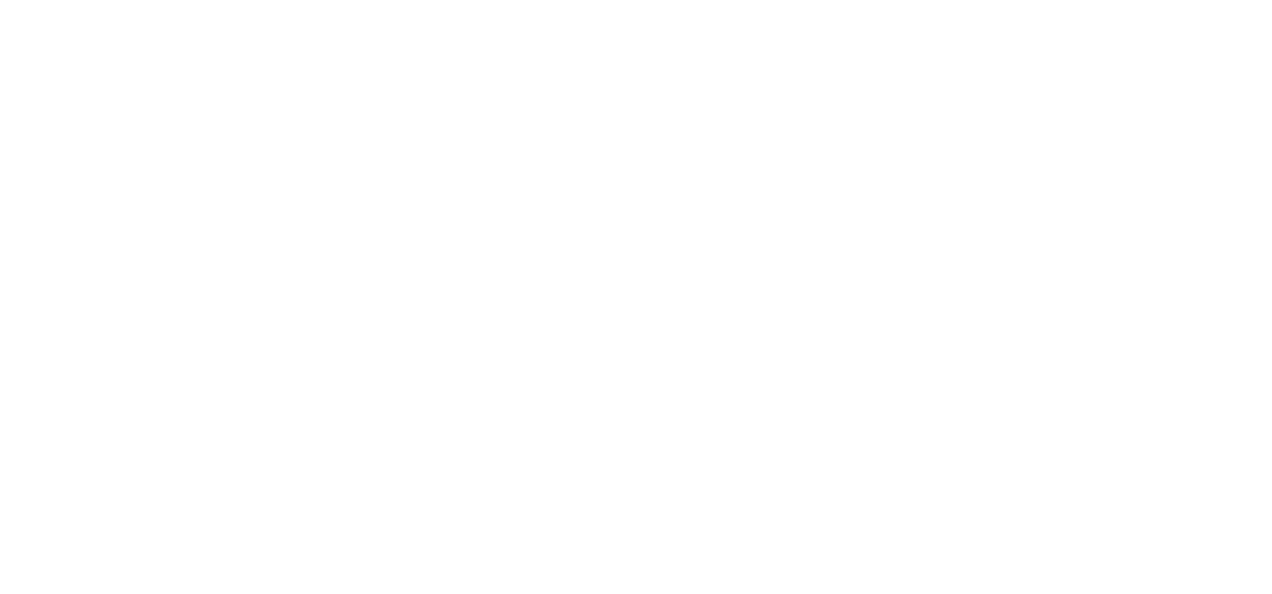 scroll, scrollTop: 0, scrollLeft: 0, axis: both 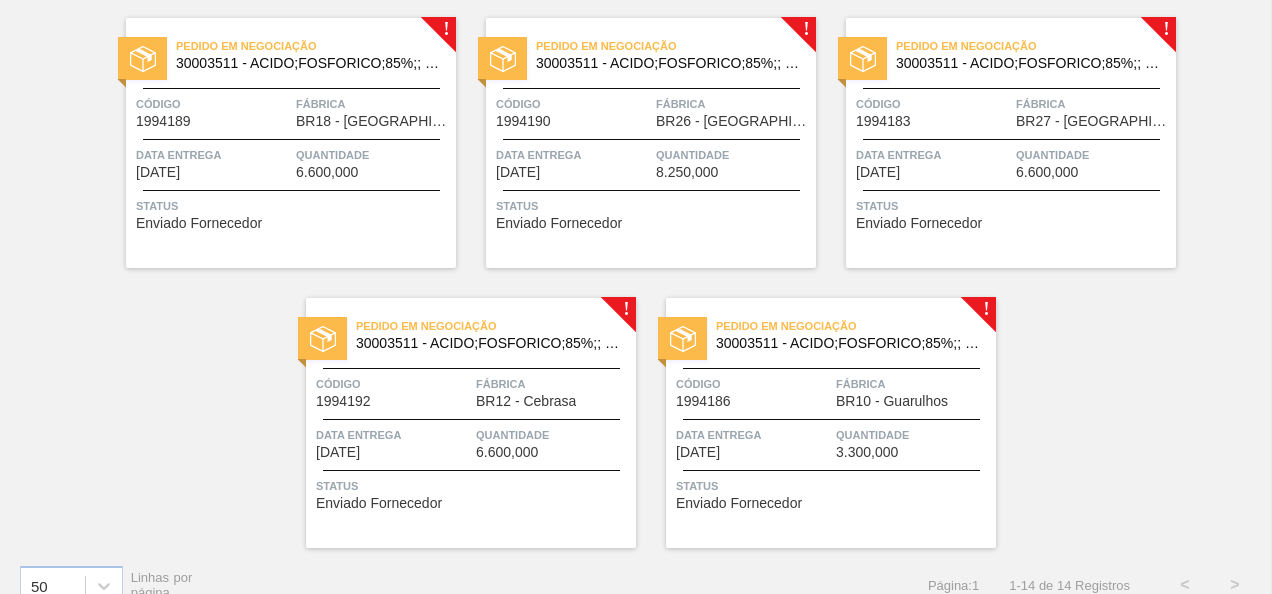 click on "BR18 - [GEOGRAPHIC_DATA]" at bounding box center (373, 121) 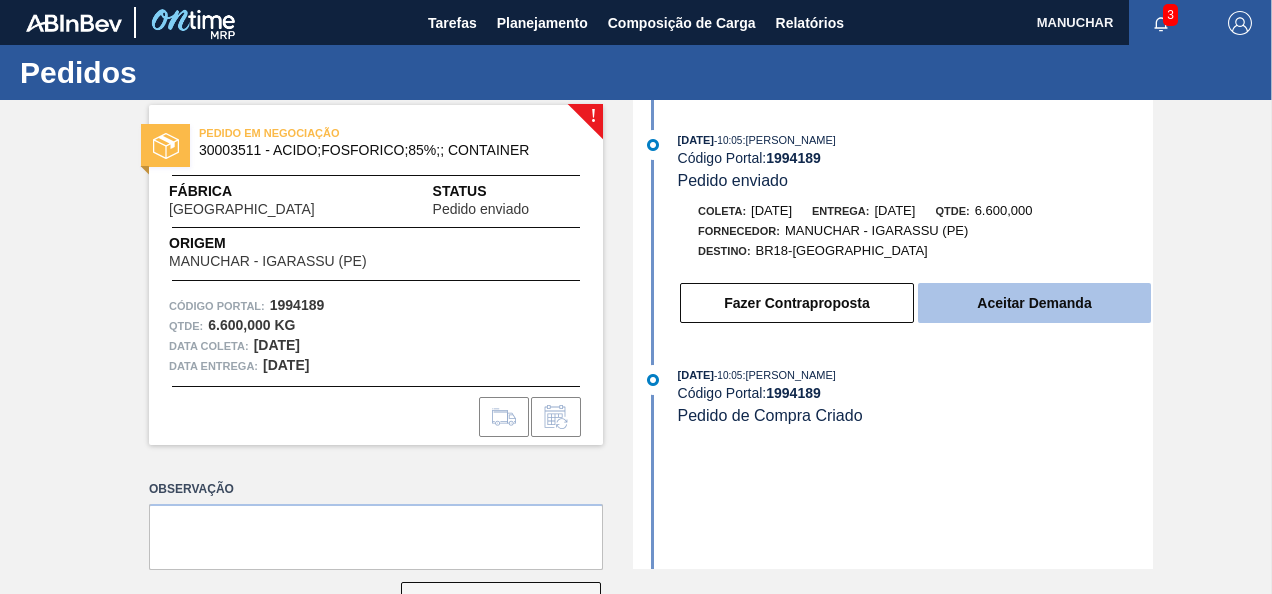 click on "Aceitar Demanda" at bounding box center [1034, 303] 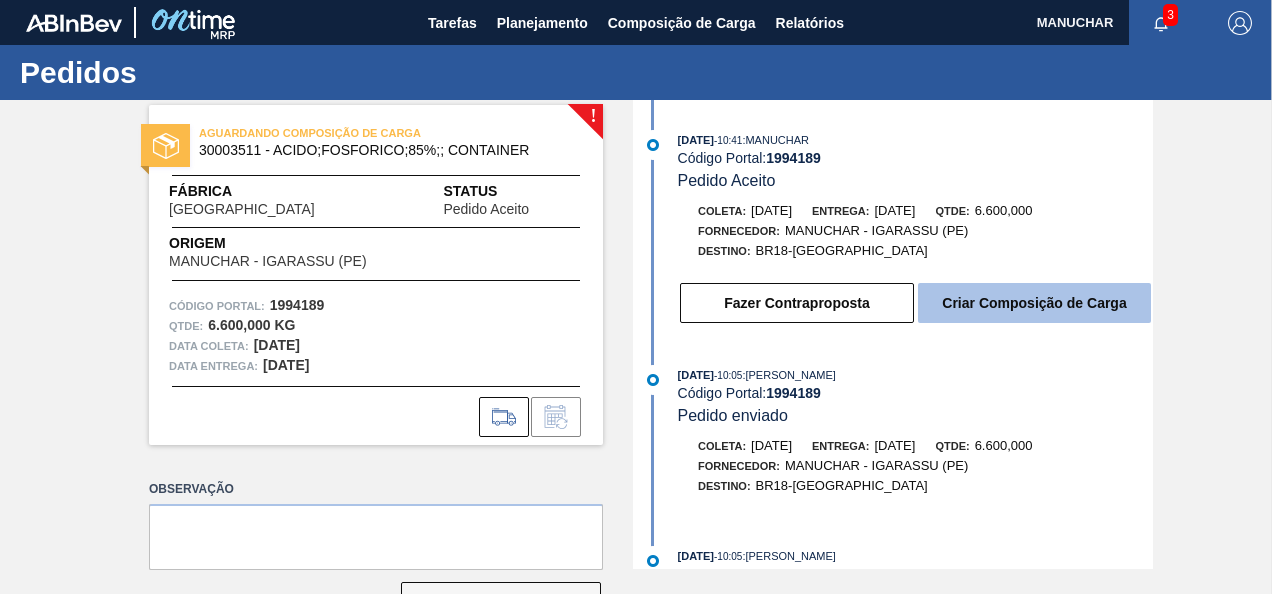 click on "Criar Composição de Carga" at bounding box center [1034, 303] 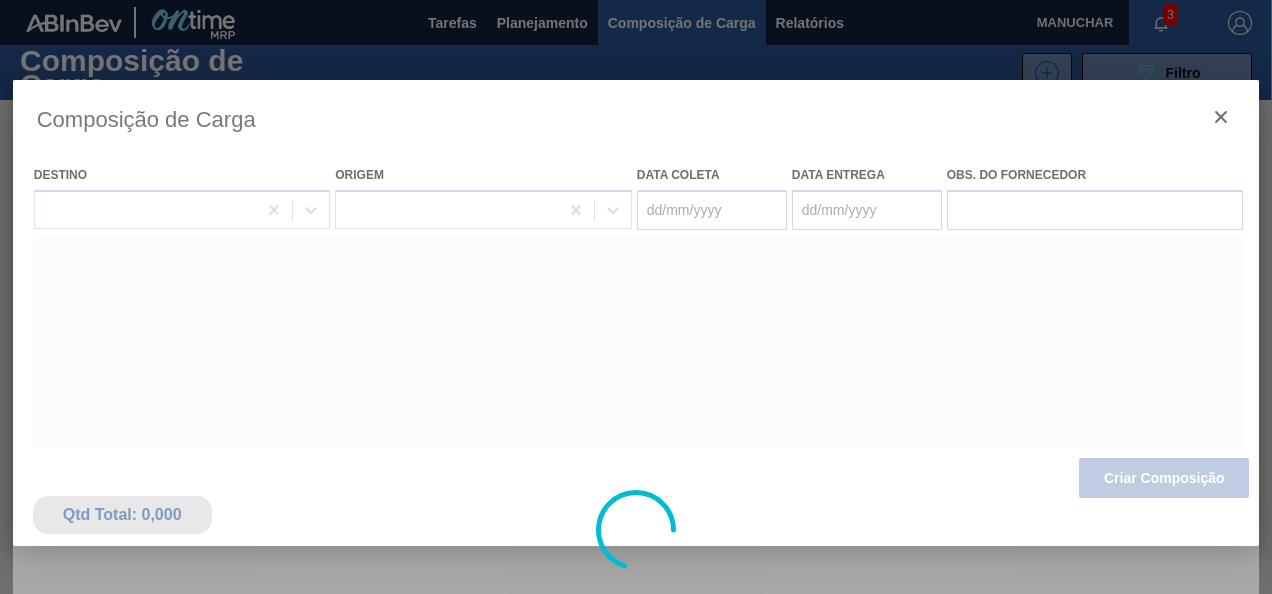 type on "[DATE]" 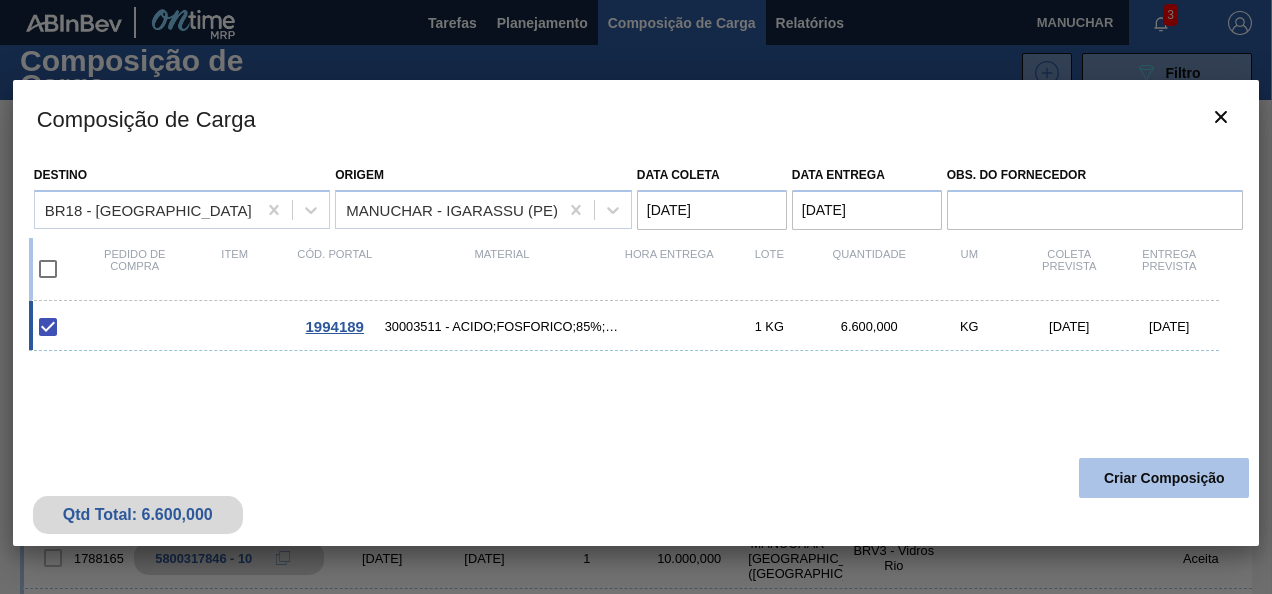 click on "Criar Composição" at bounding box center [1164, 478] 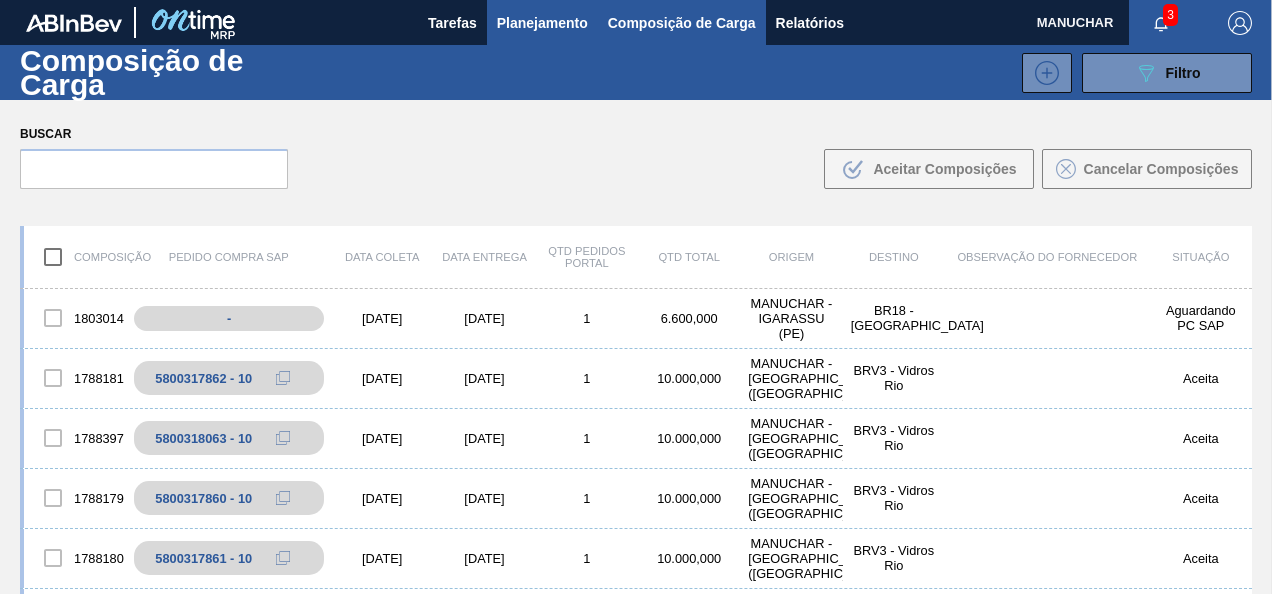 click on "Planejamento" at bounding box center [542, 22] 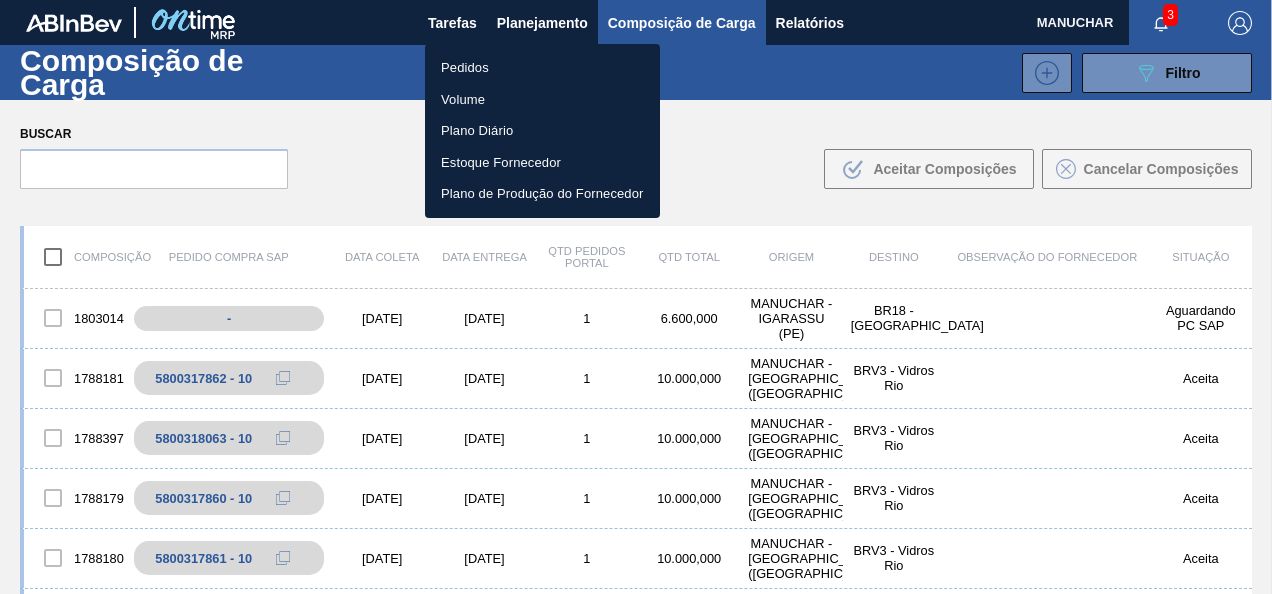 click on "Pedidos" at bounding box center [542, 68] 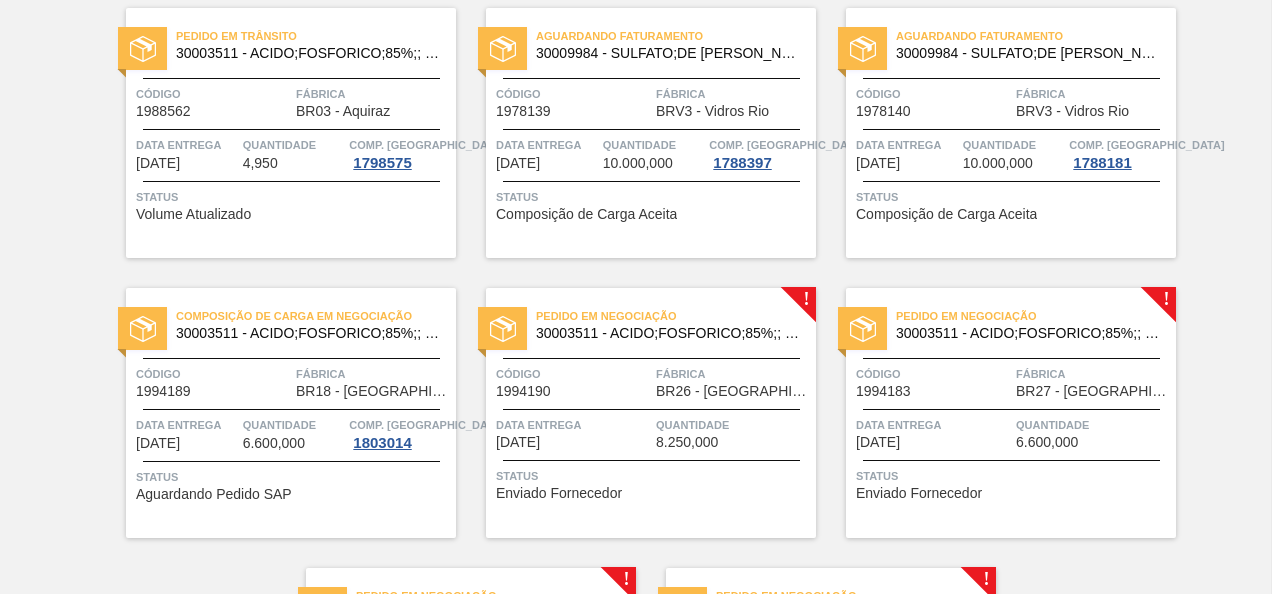 scroll, scrollTop: 700, scrollLeft: 0, axis: vertical 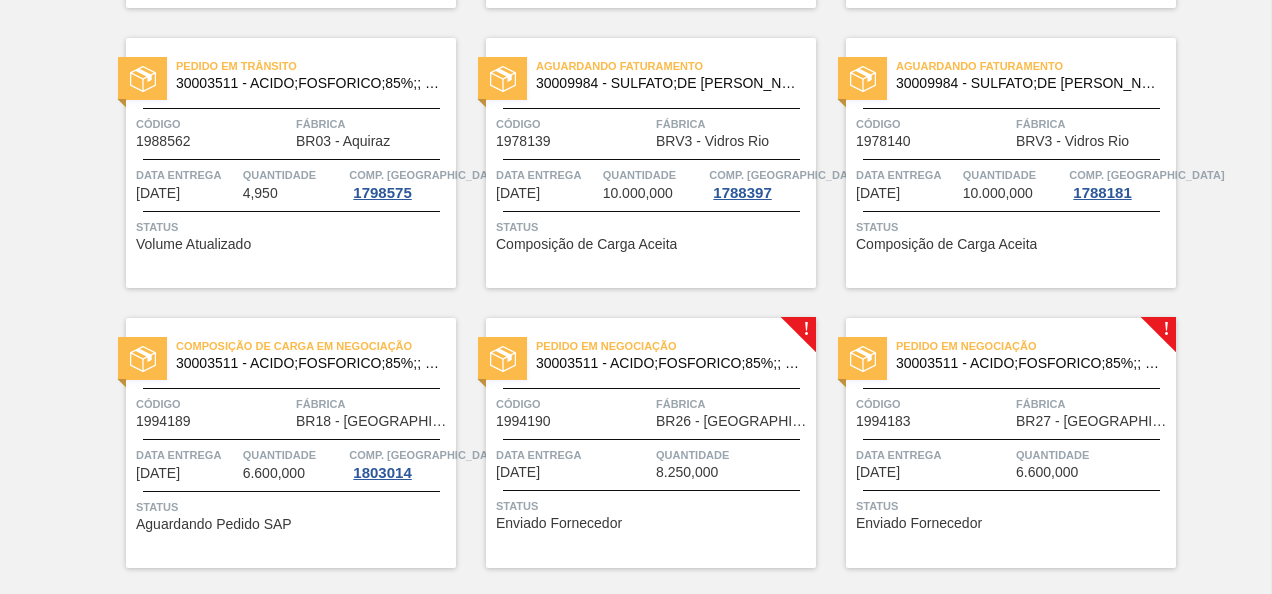 click on "Código" at bounding box center (573, 404) 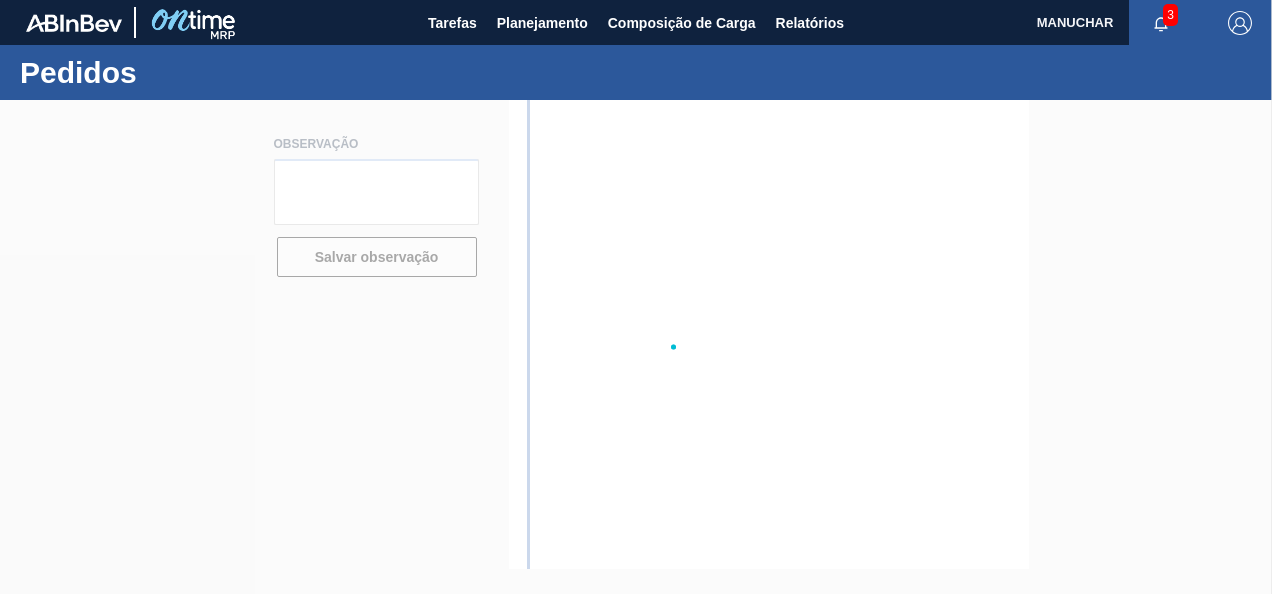 scroll, scrollTop: 0, scrollLeft: 0, axis: both 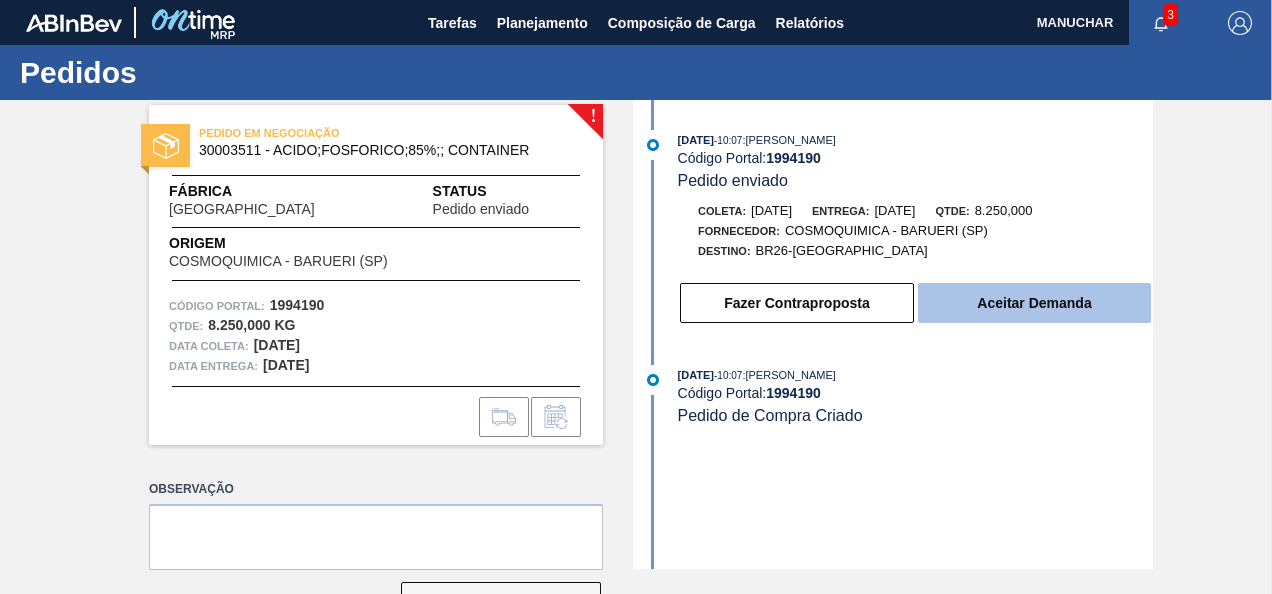 click on "Aceitar Demanda" at bounding box center [1034, 303] 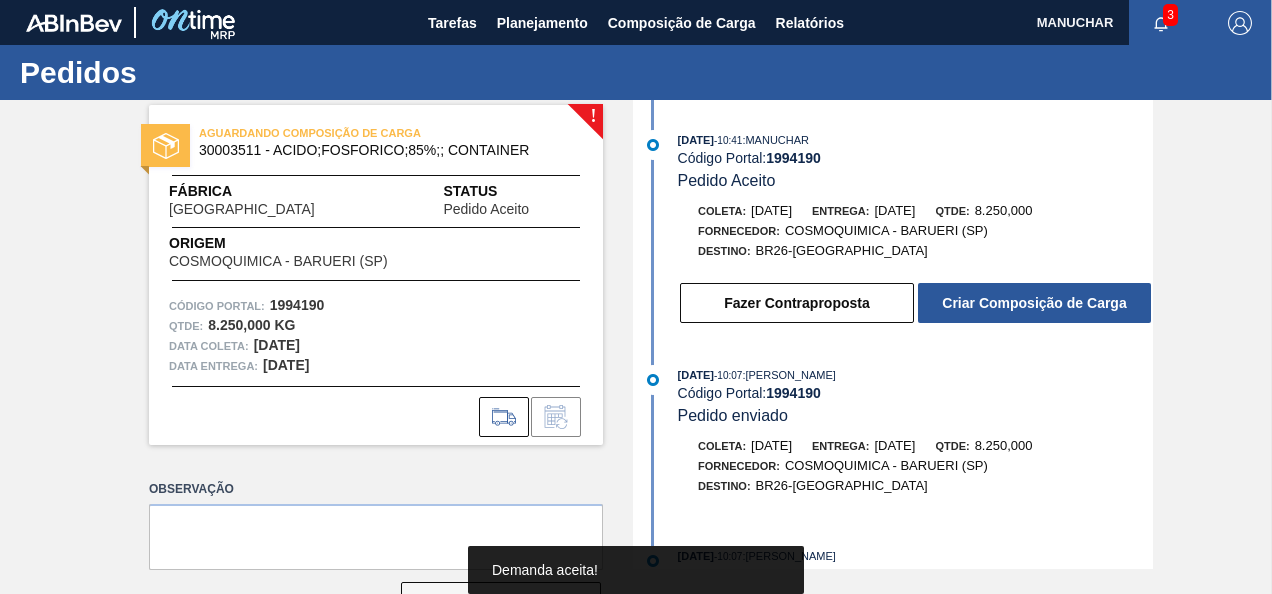click on "Criar Composição de Carga" at bounding box center (1034, 303) 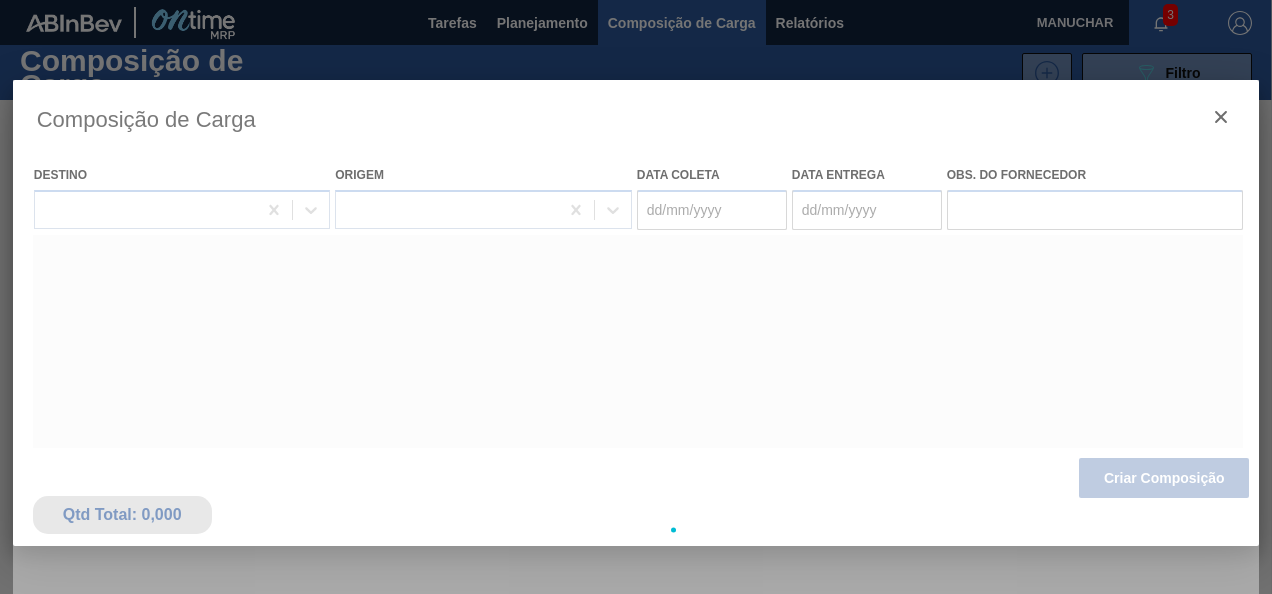 type on "[DATE]" 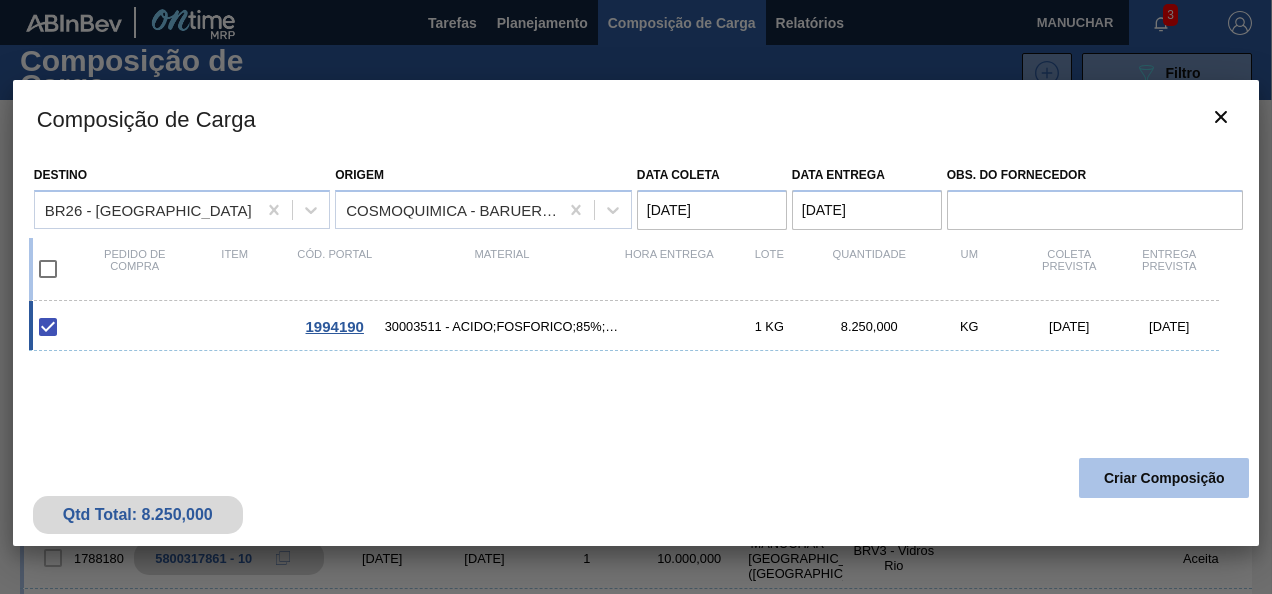 click on "Criar Composição" at bounding box center (1164, 478) 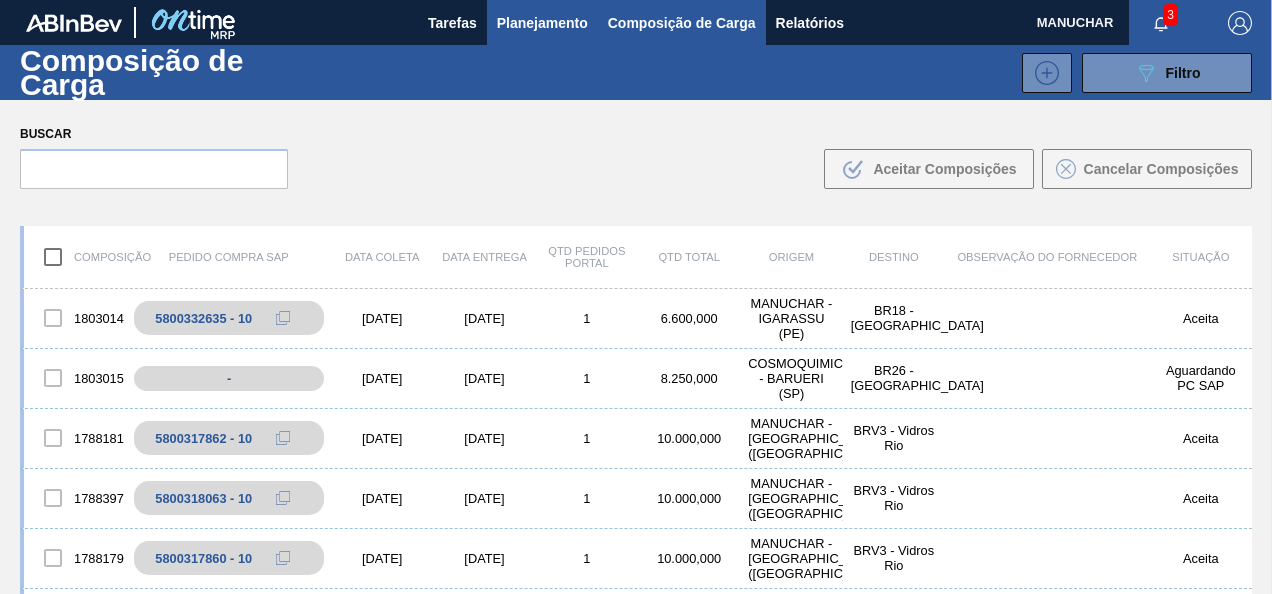 click on "Planejamento" at bounding box center (542, 23) 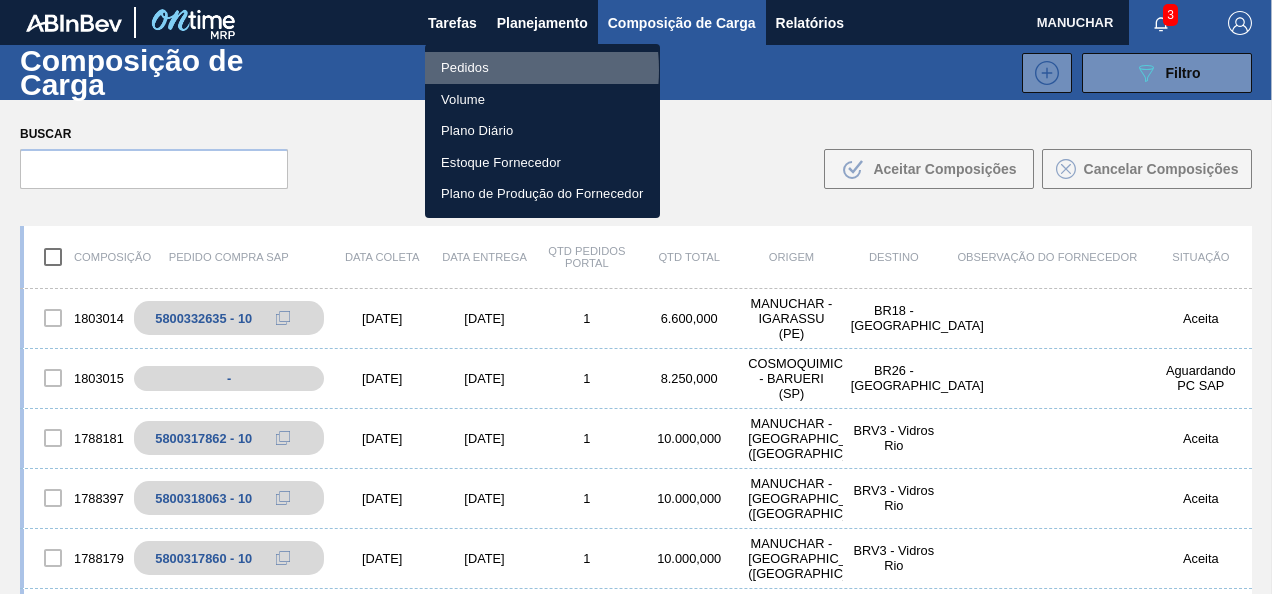 click on "Pedidos" at bounding box center [542, 68] 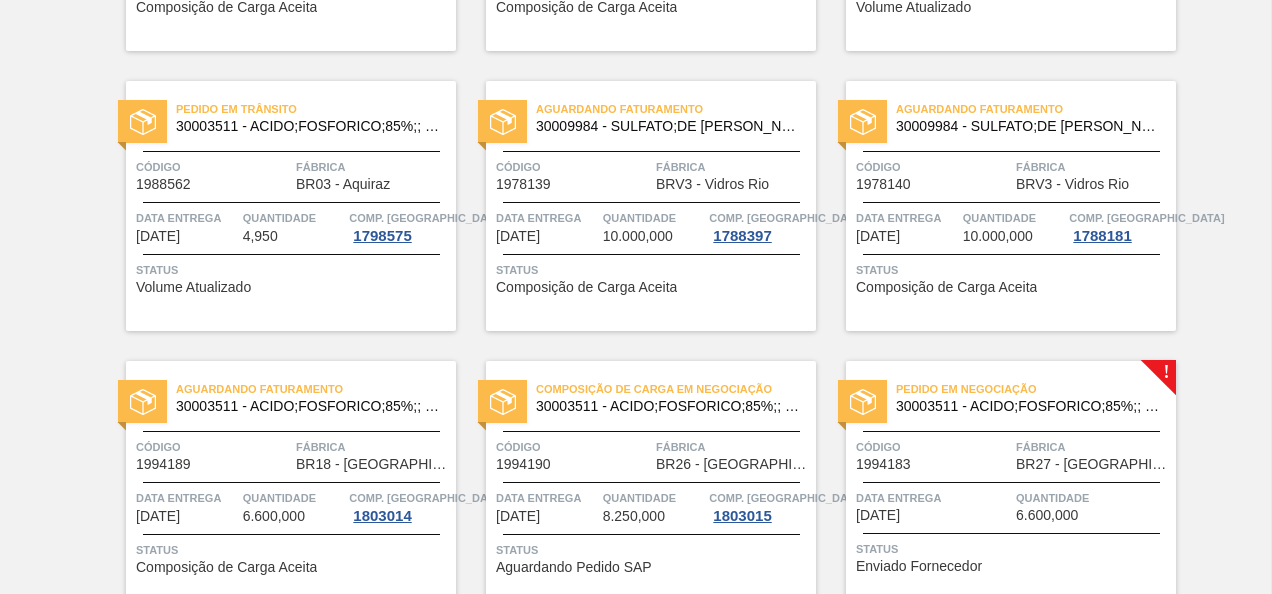 scroll, scrollTop: 800, scrollLeft: 0, axis: vertical 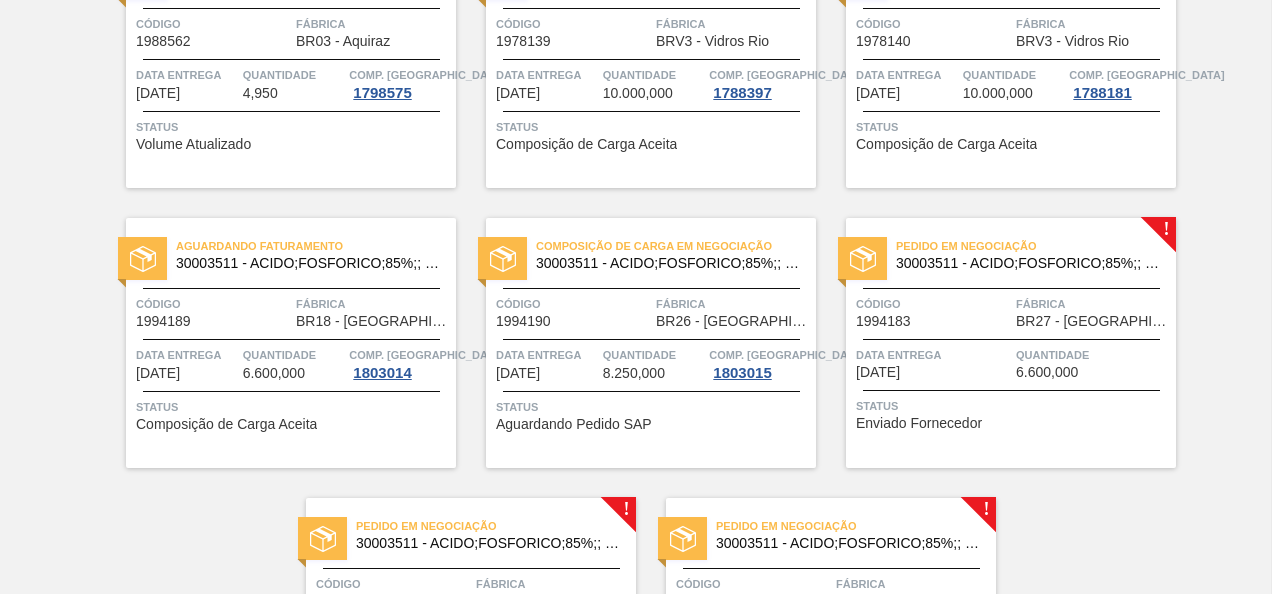 click on "Código" at bounding box center [933, 304] 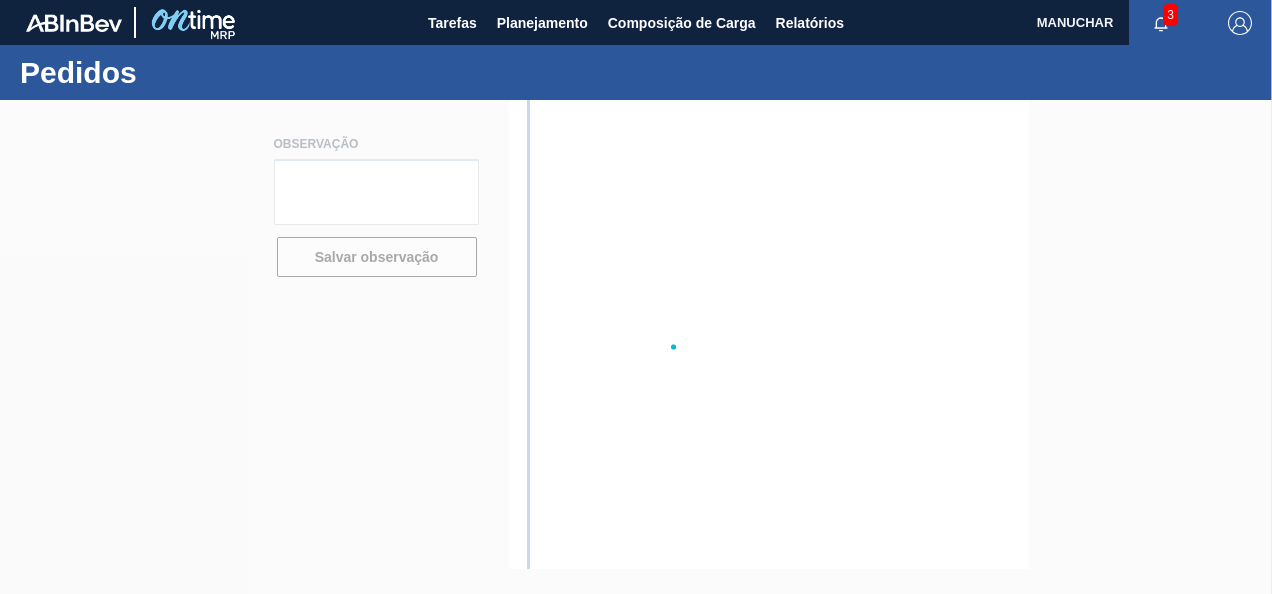 scroll, scrollTop: 0, scrollLeft: 0, axis: both 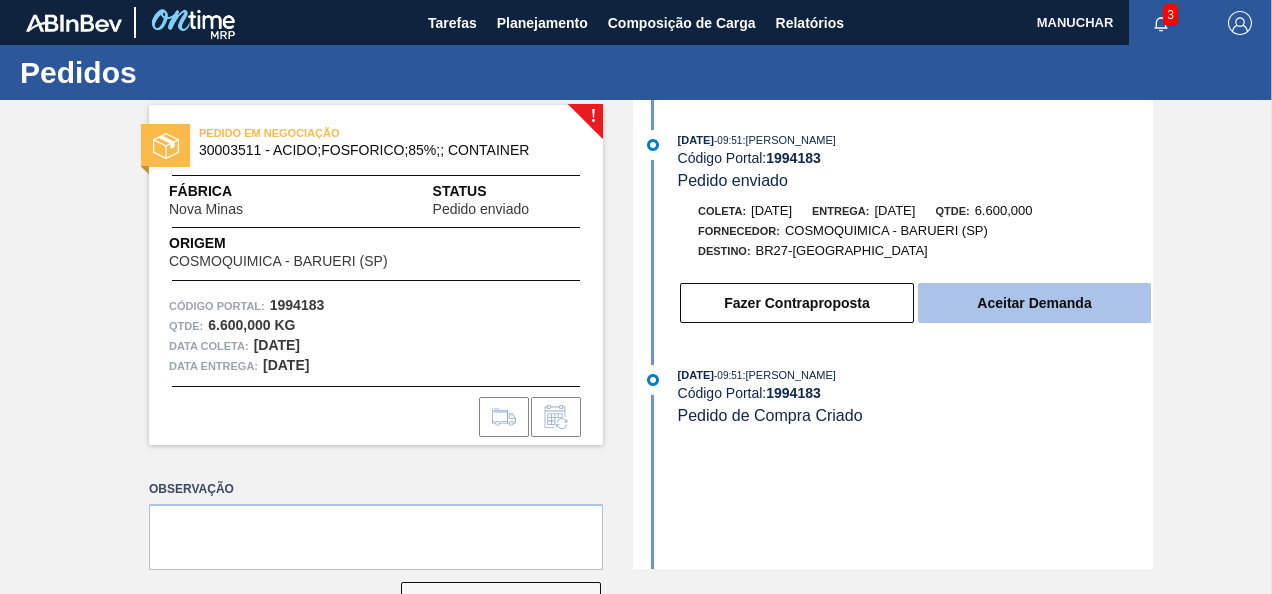 click on "Aceitar Demanda" at bounding box center (1034, 303) 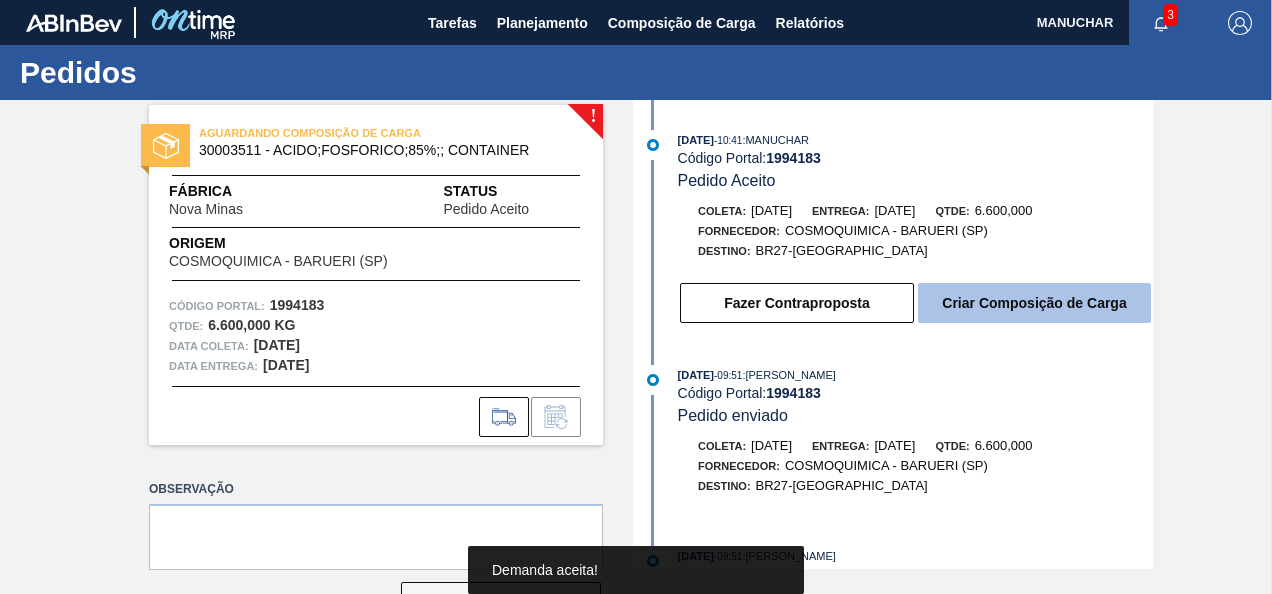 click on "Criar Composição de Carga" at bounding box center [1034, 303] 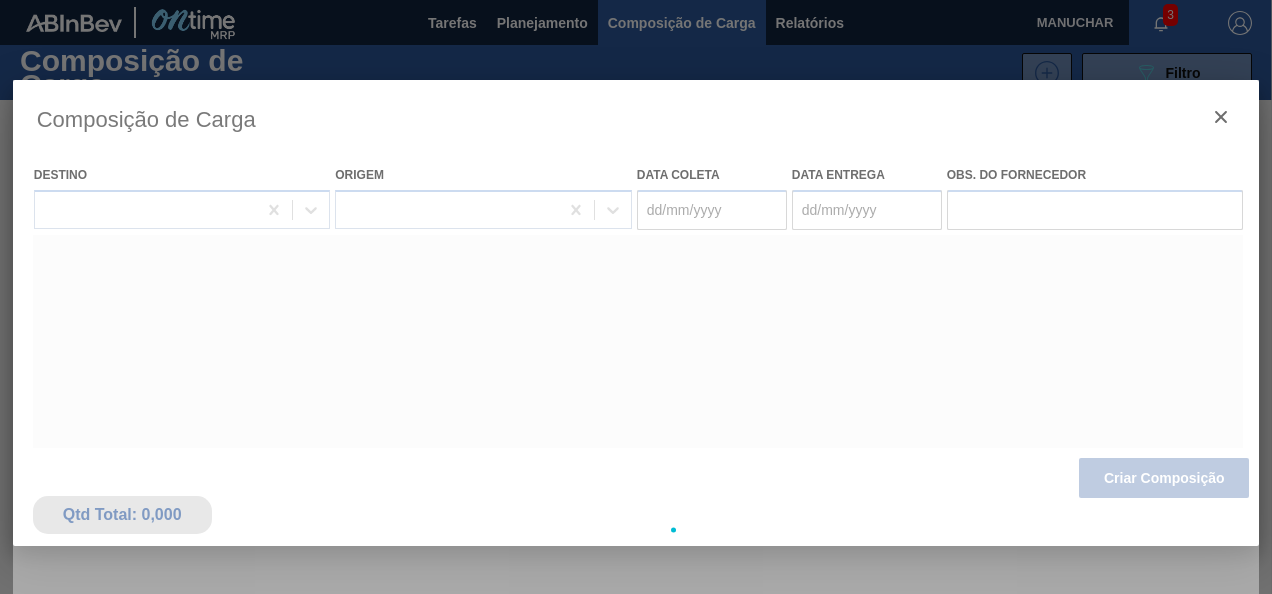 type on "[DATE]" 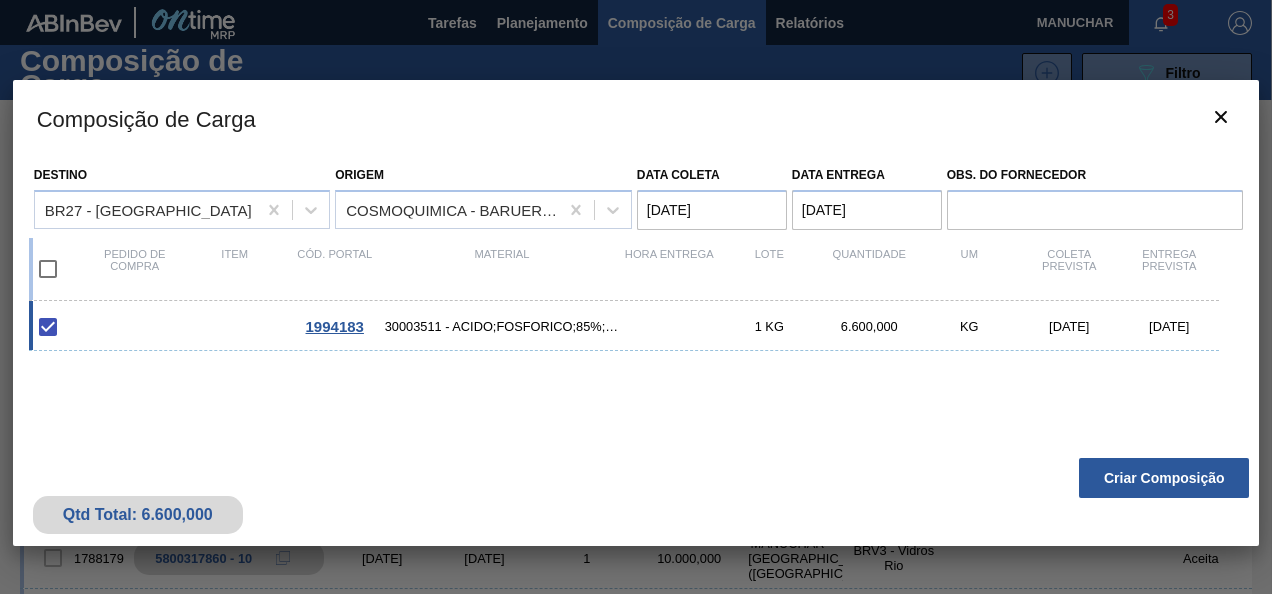 click on "Criar Composição" at bounding box center [1164, 478] 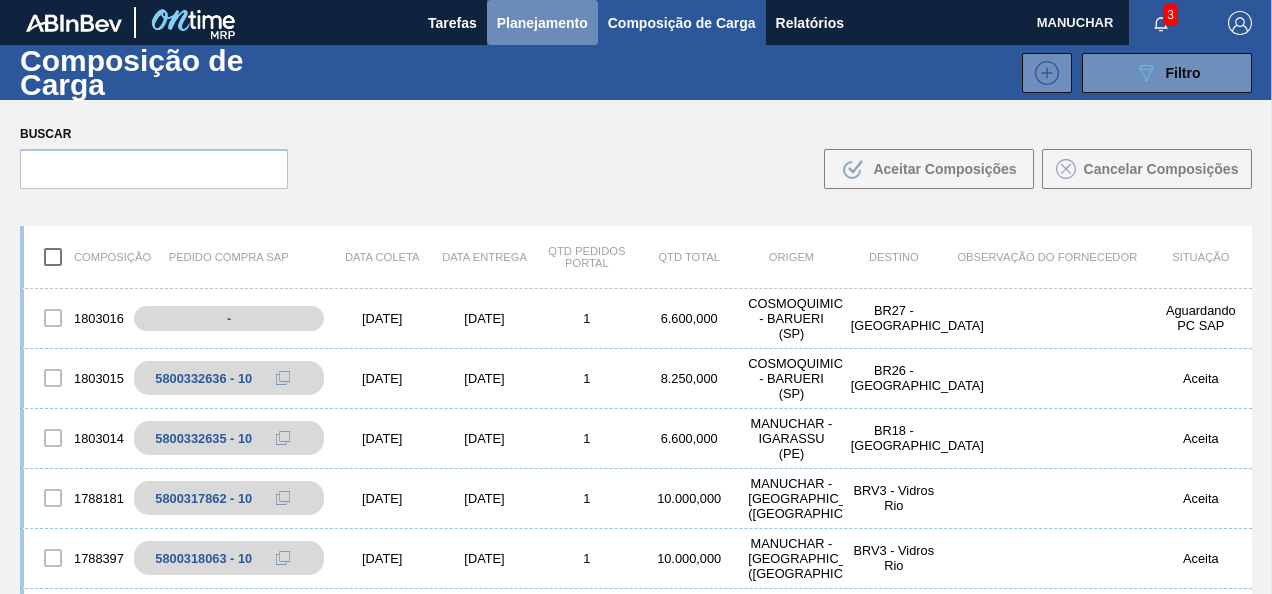 click on "Planejamento" at bounding box center (542, 23) 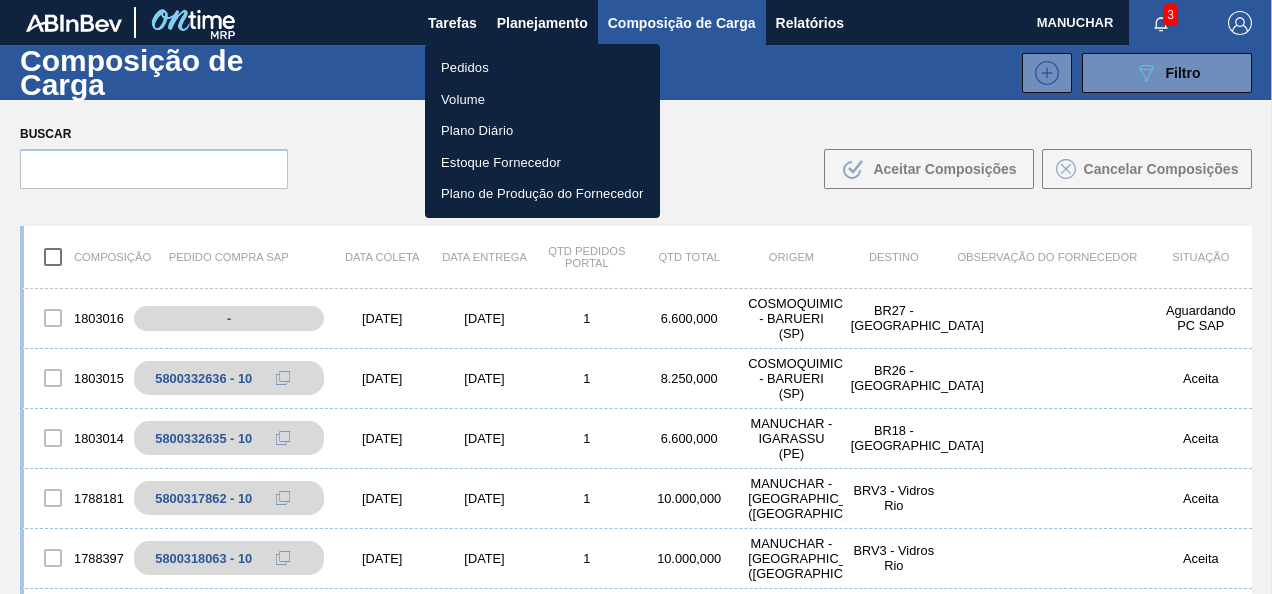 click on "Pedidos" at bounding box center [542, 68] 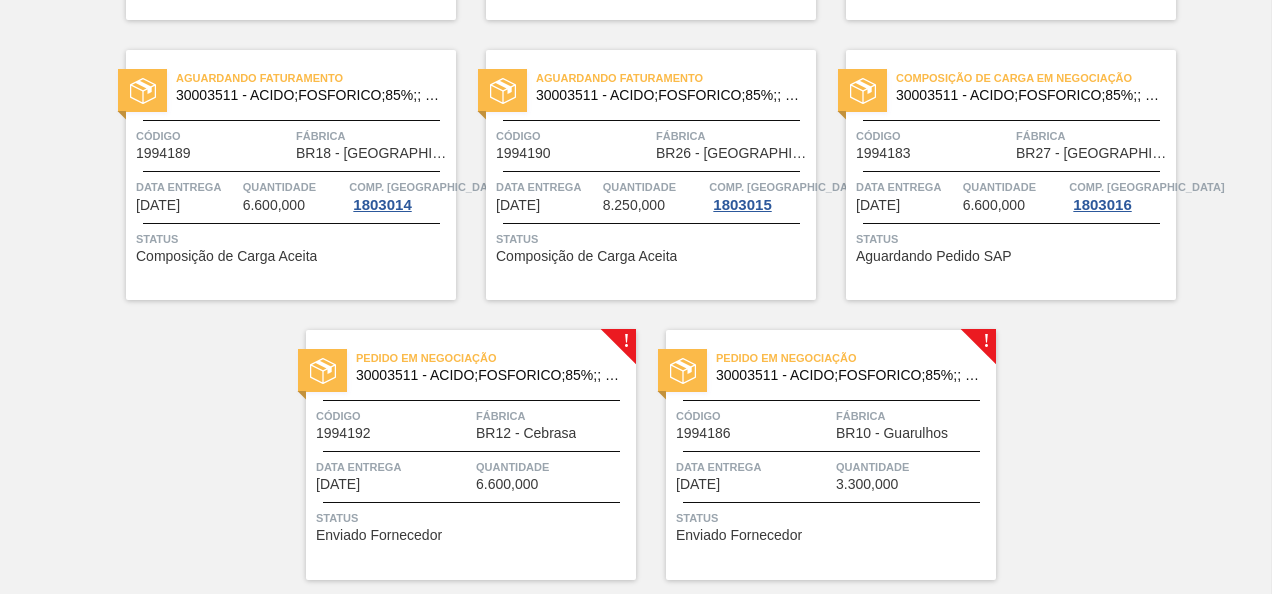 scroll, scrollTop: 1000, scrollLeft: 0, axis: vertical 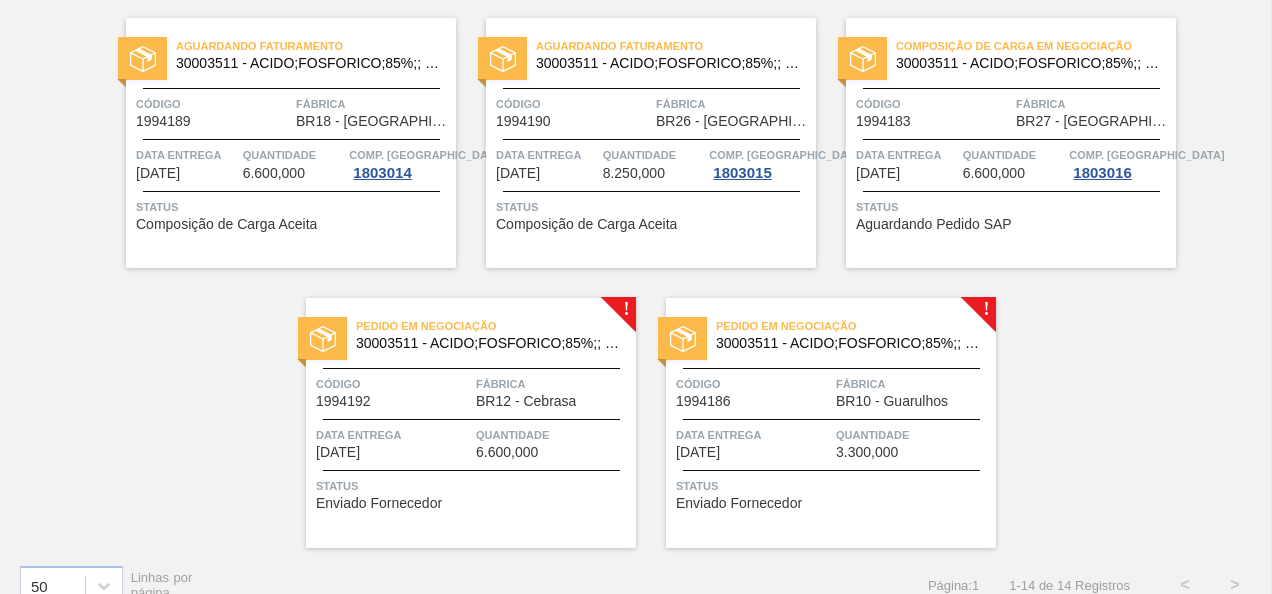 click on "BR12 - Cebrasa" at bounding box center (526, 401) 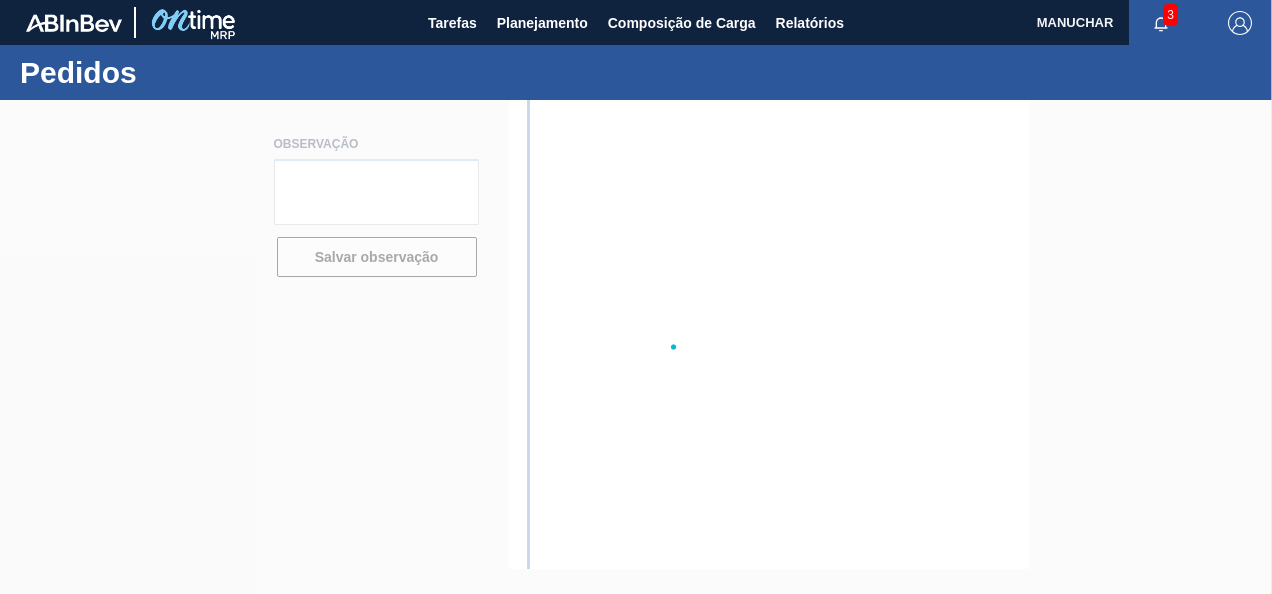 scroll, scrollTop: 0, scrollLeft: 0, axis: both 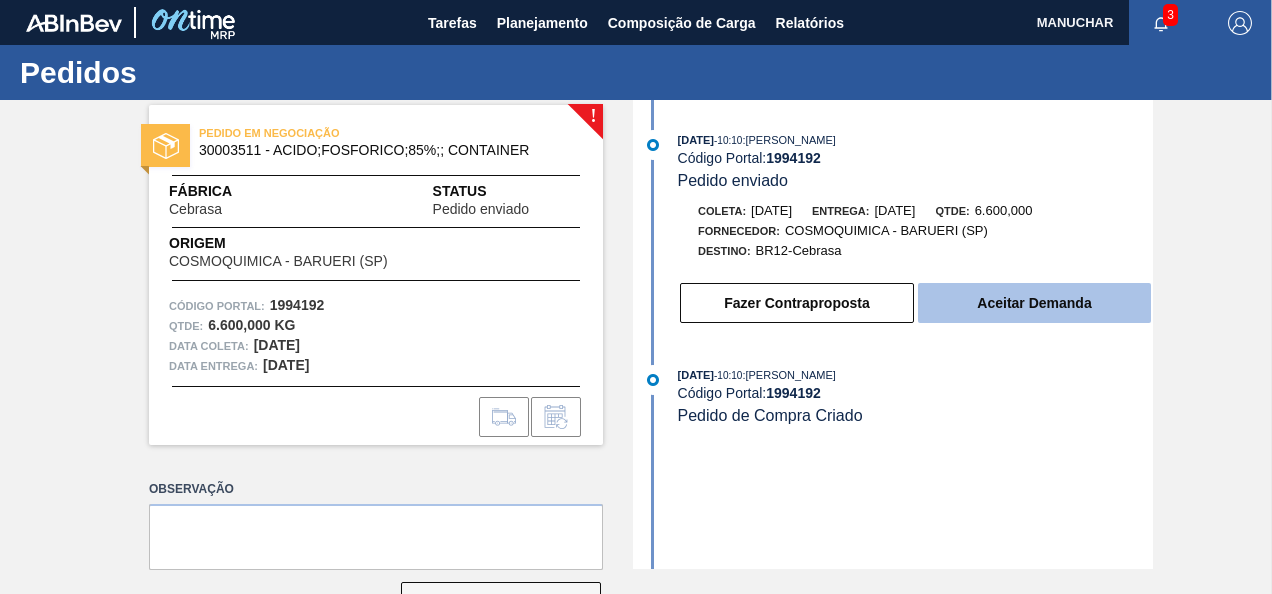 click on "Aceitar Demanda" at bounding box center [1034, 303] 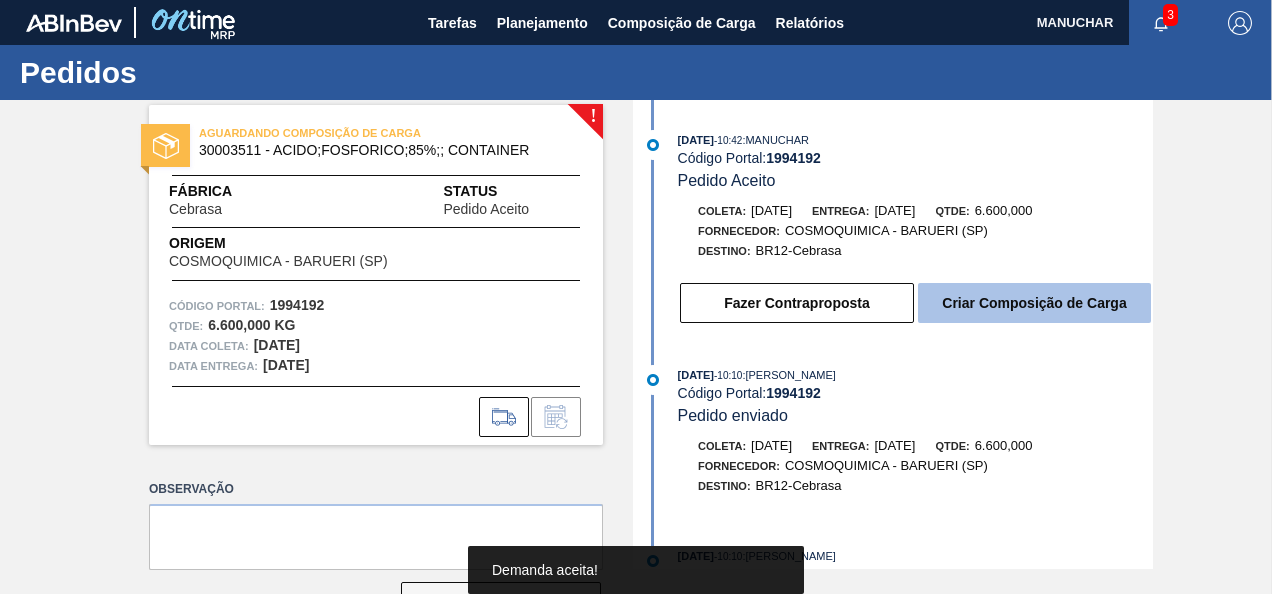 click on "Criar Composição de Carga" at bounding box center (1034, 303) 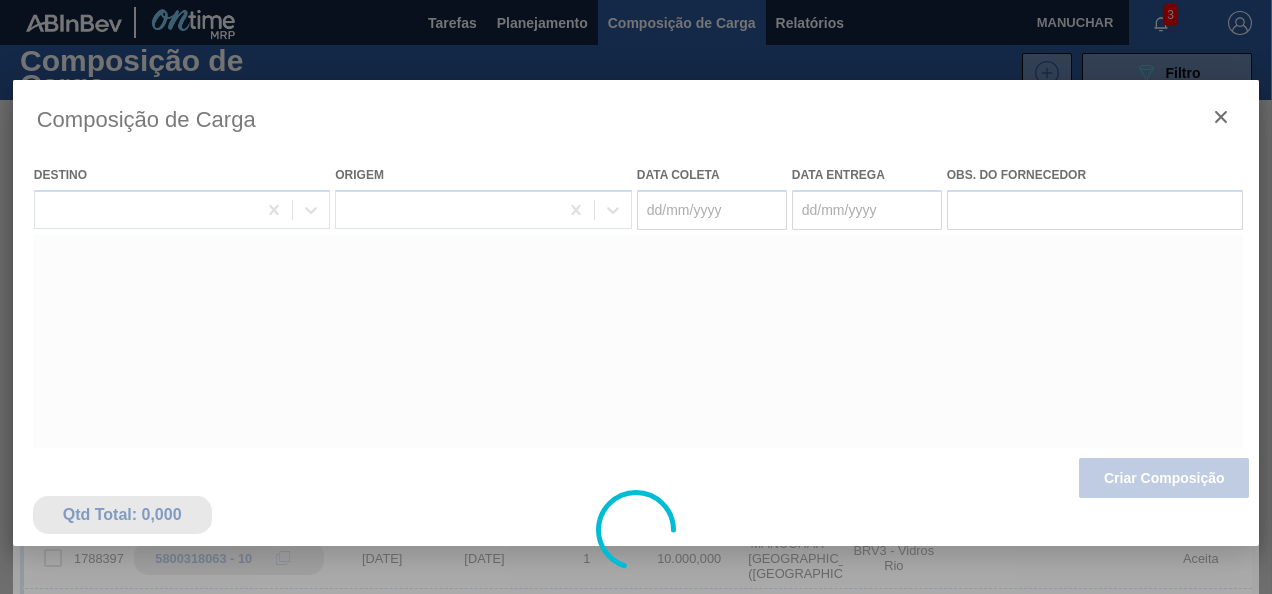 type on "[DATE]" 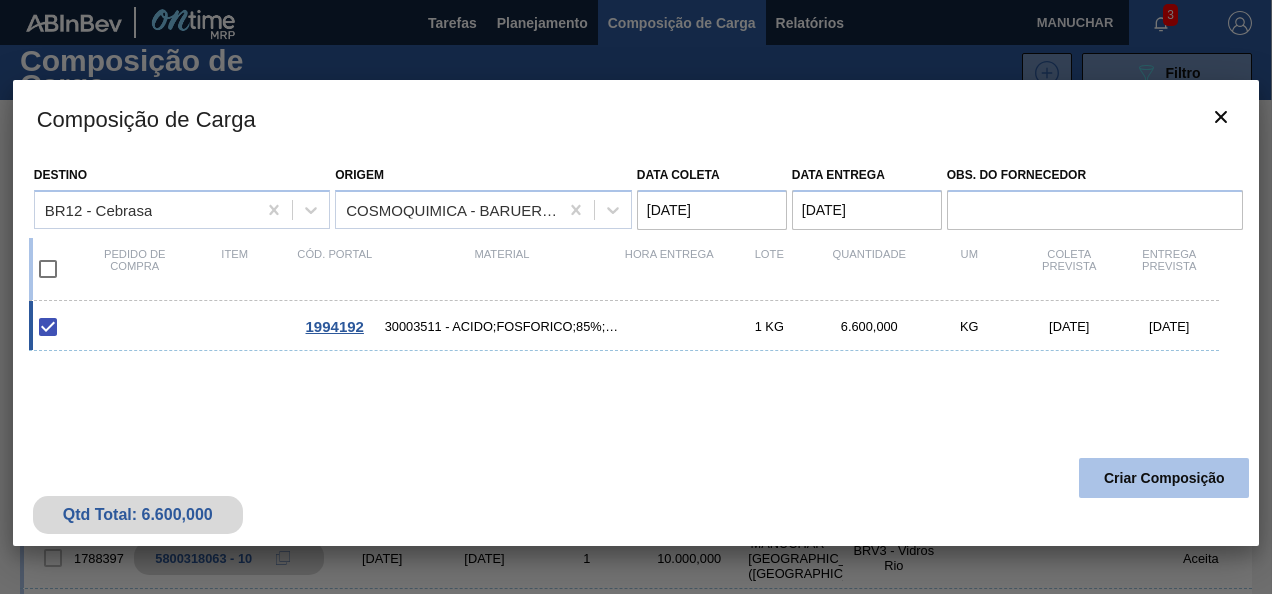 click on "Criar Composição" at bounding box center (1164, 478) 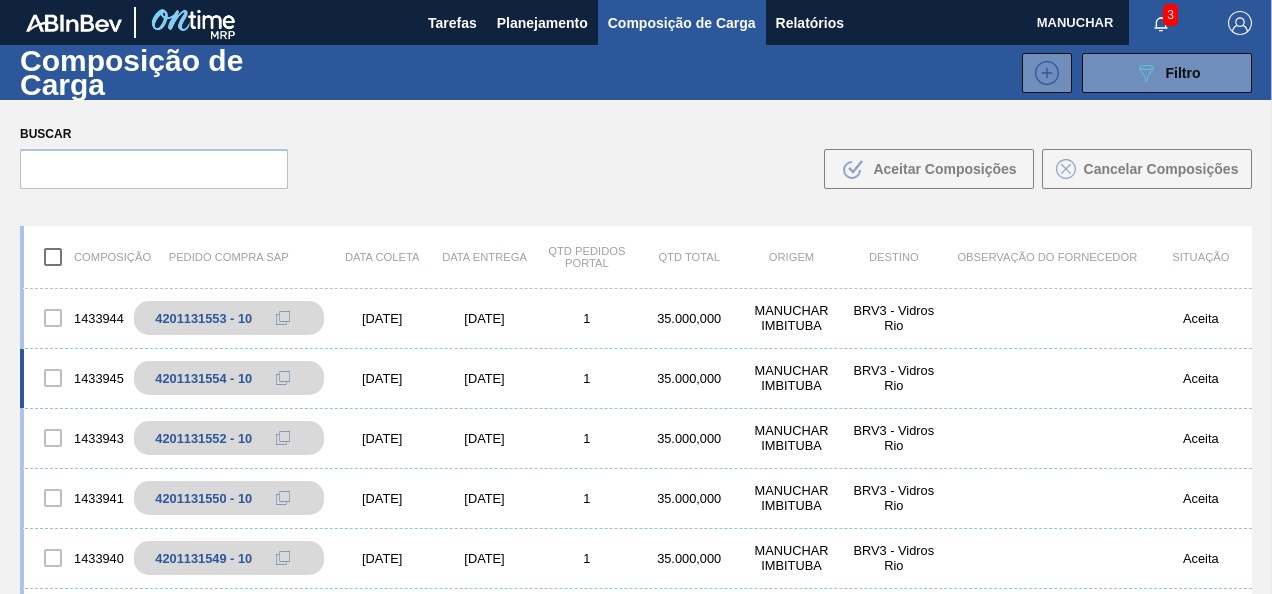 scroll, scrollTop: 2200, scrollLeft: 0, axis: vertical 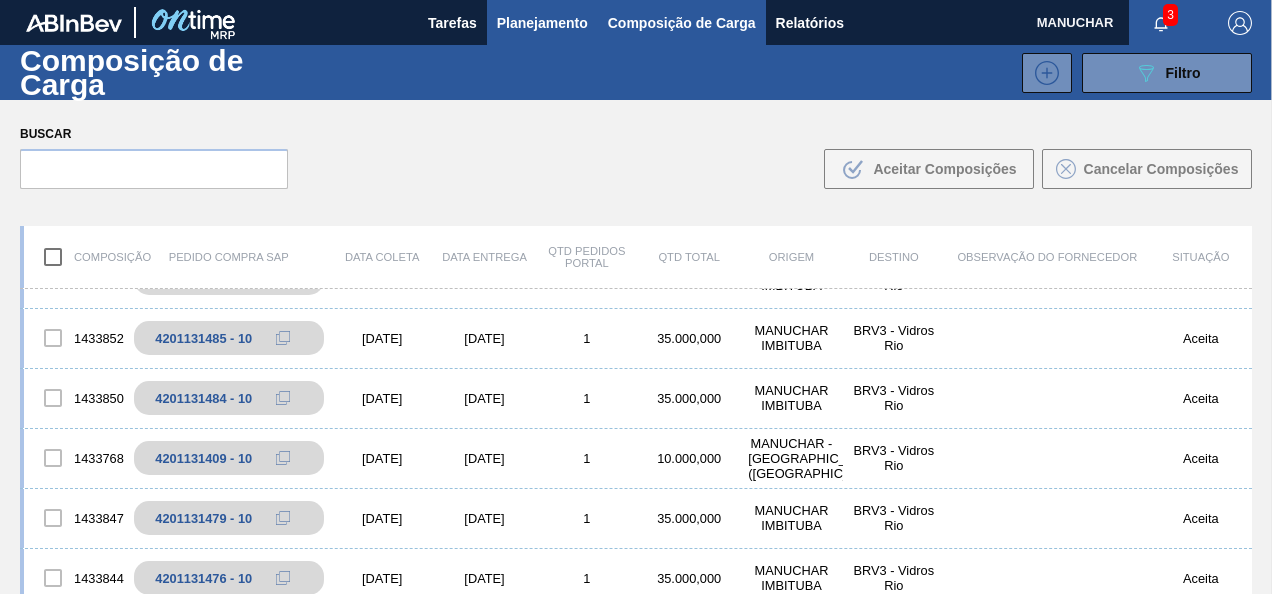 click on "Planejamento" at bounding box center [542, 23] 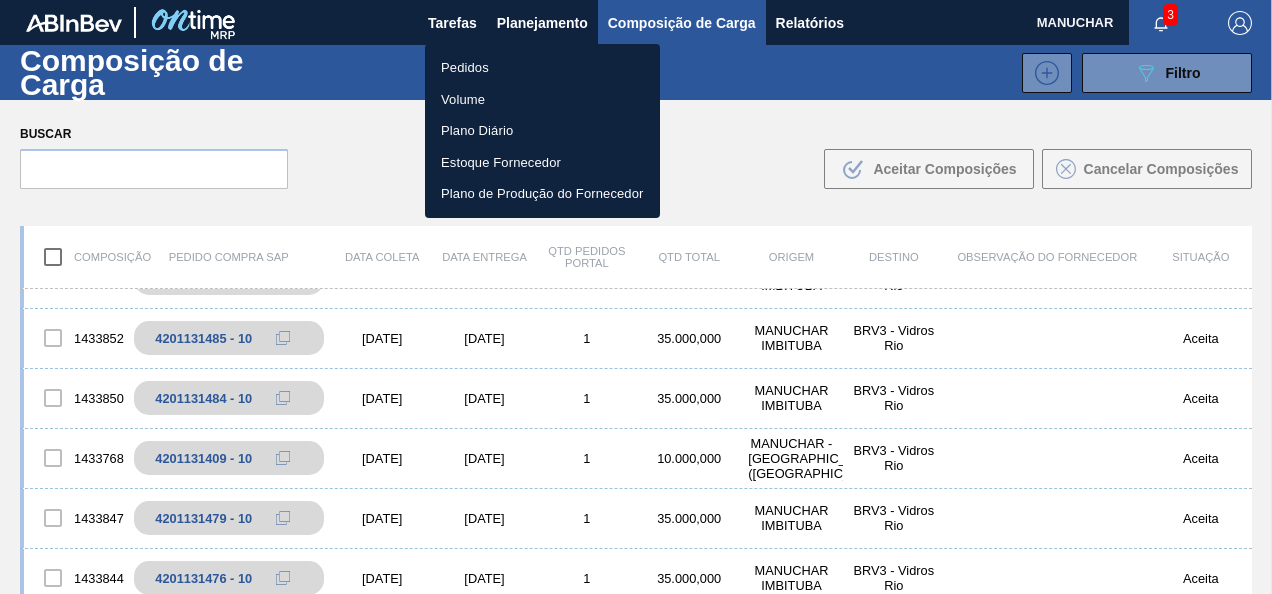 click on "Pedidos" at bounding box center (542, 68) 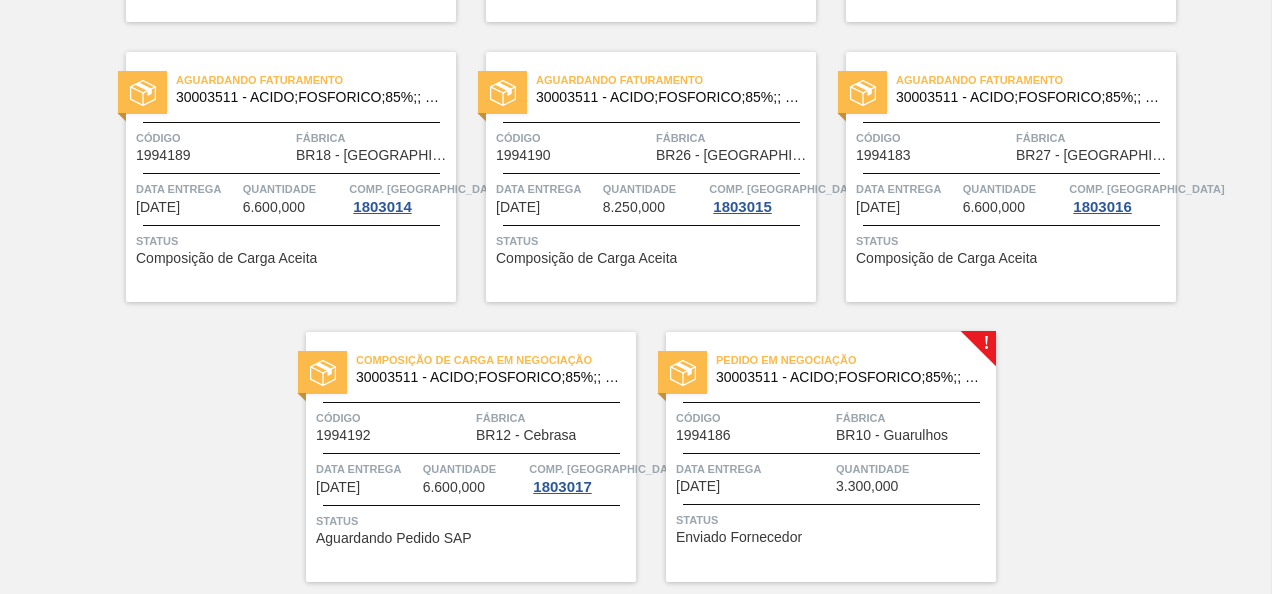 scroll, scrollTop: 1027, scrollLeft: 0, axis: vertical 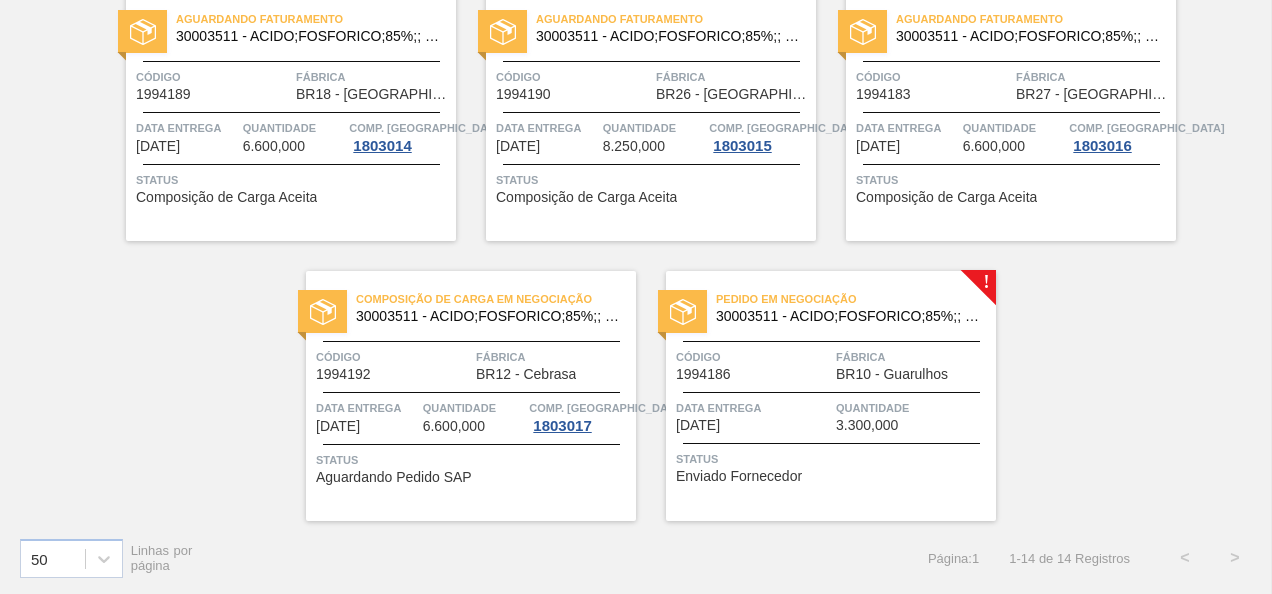 click on "Código" at bounding box center (753, 357) 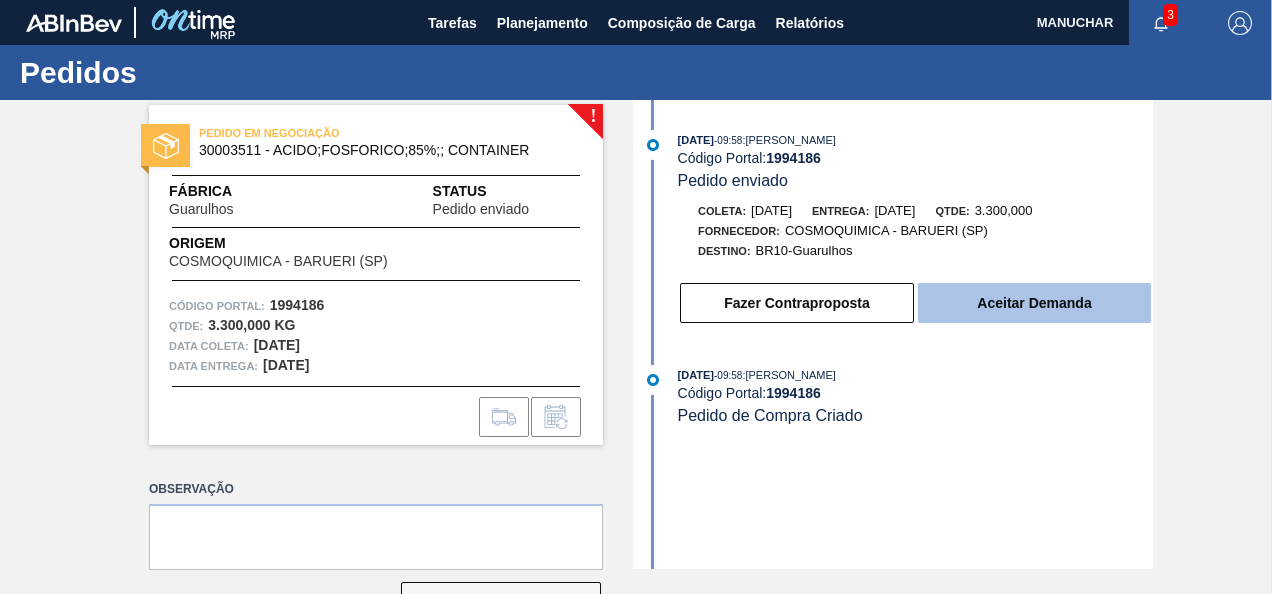 click on "Aceitar Demanda" at bounding box center (1034, 303) 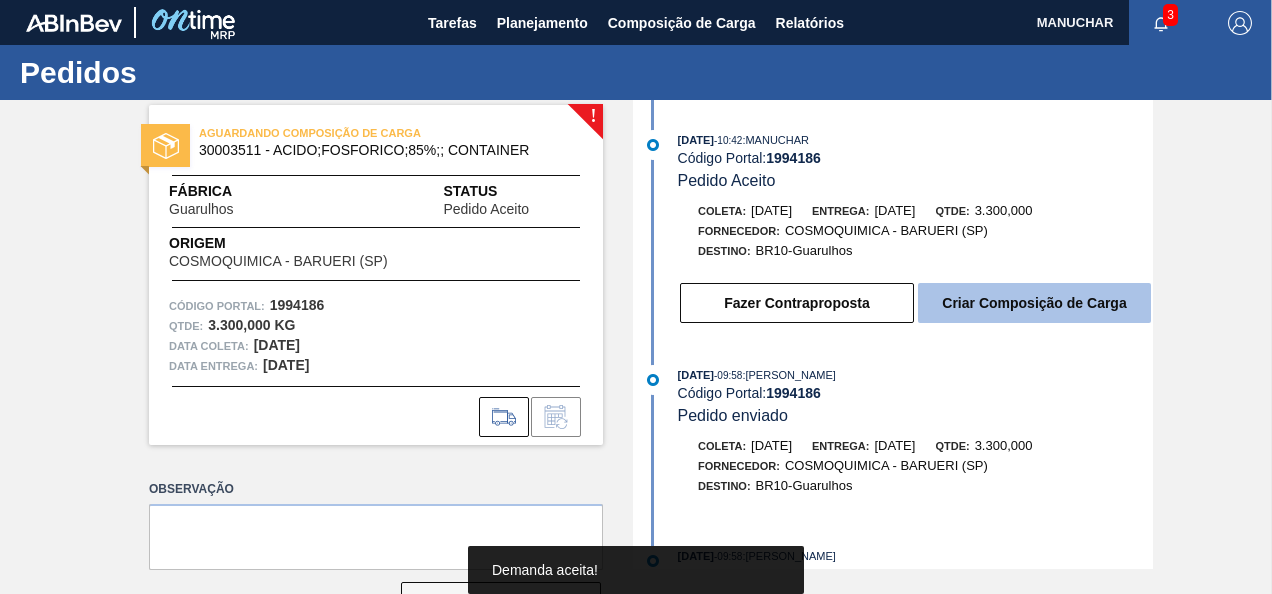 click on "Criar Composição de Carga" at bounding box center [1034, 303] 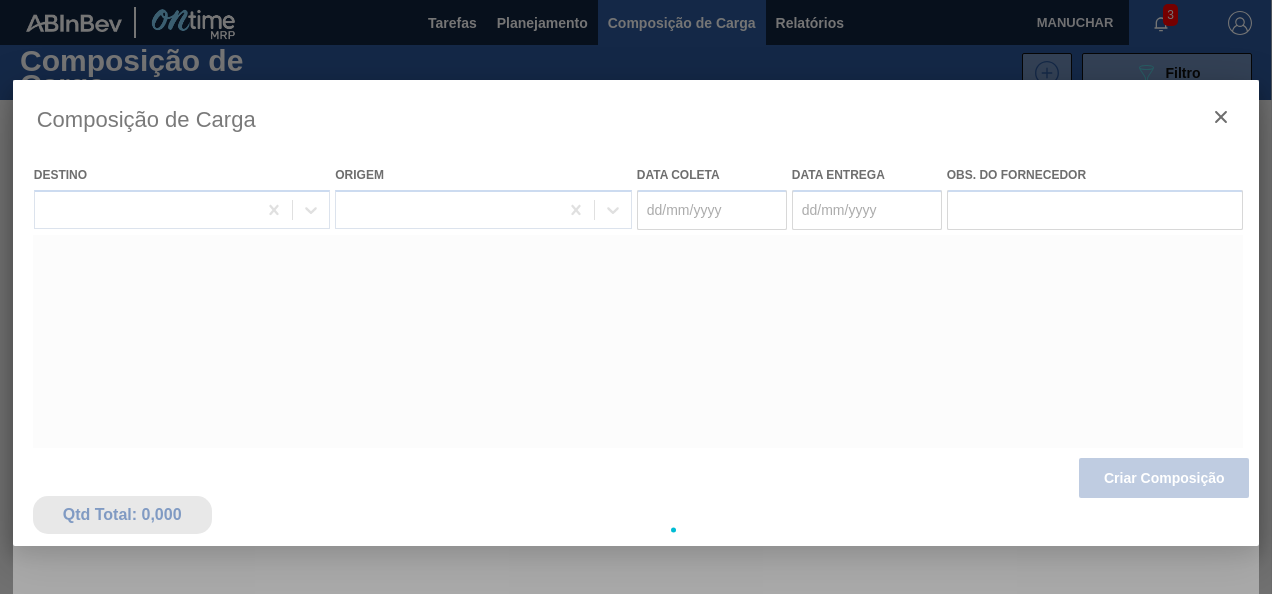 type on "[DATE]" 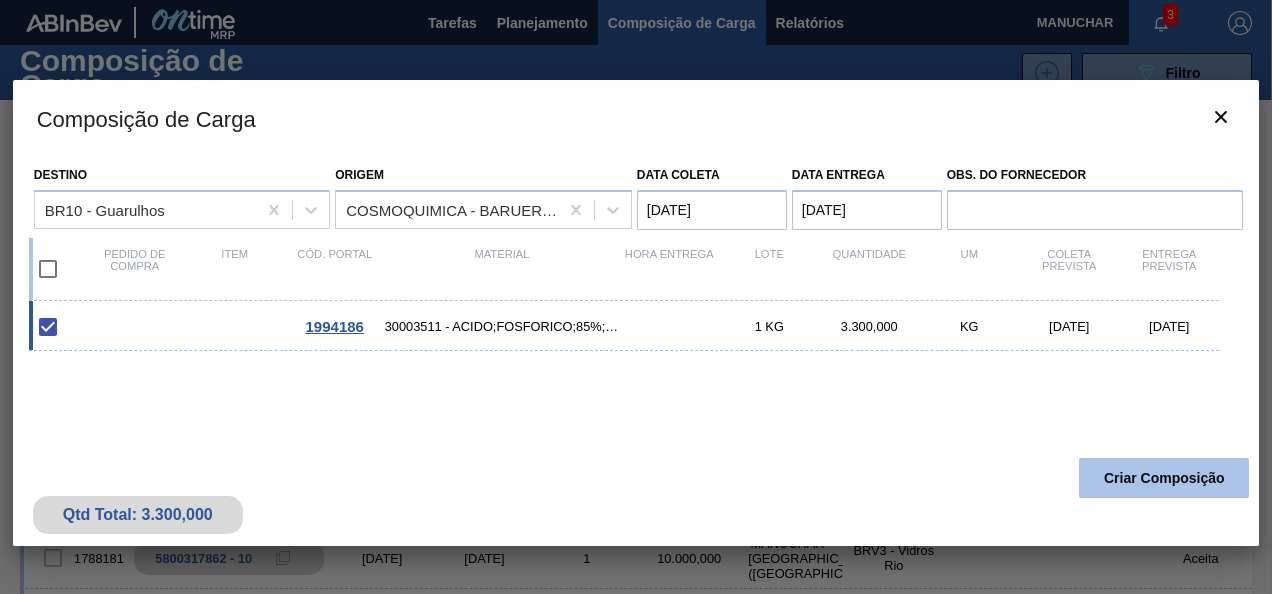 click on "Criar Composição" at bounding box center (1164, 478) 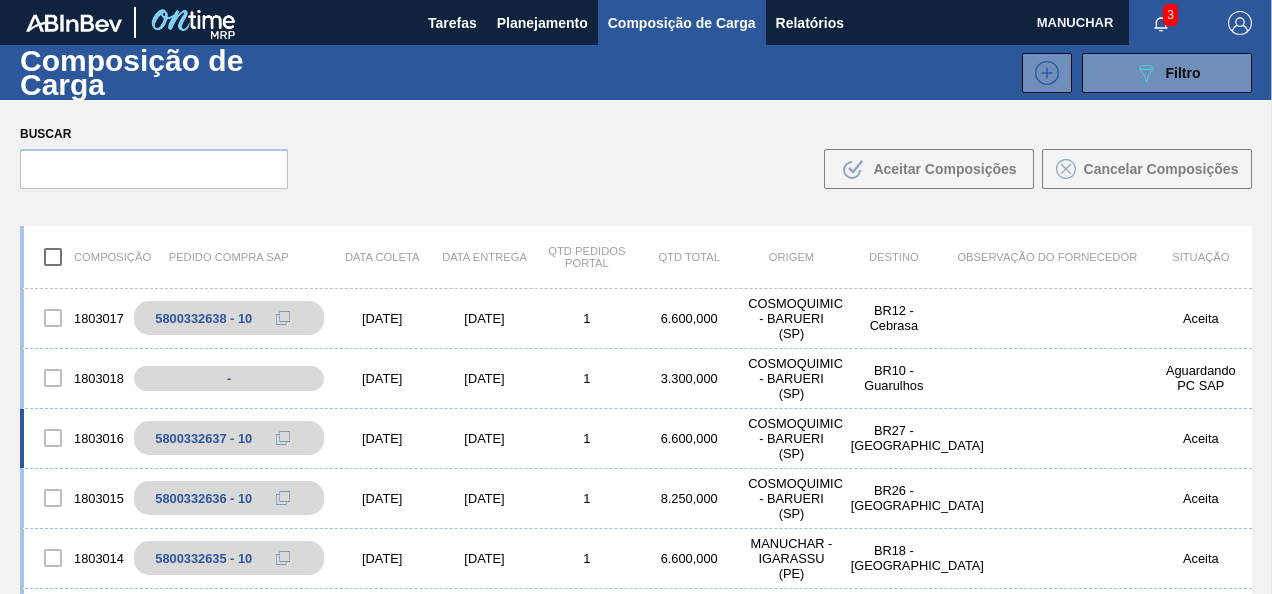 scroll, scrollTop: 200, scrollLeft: 0, axis: vertical 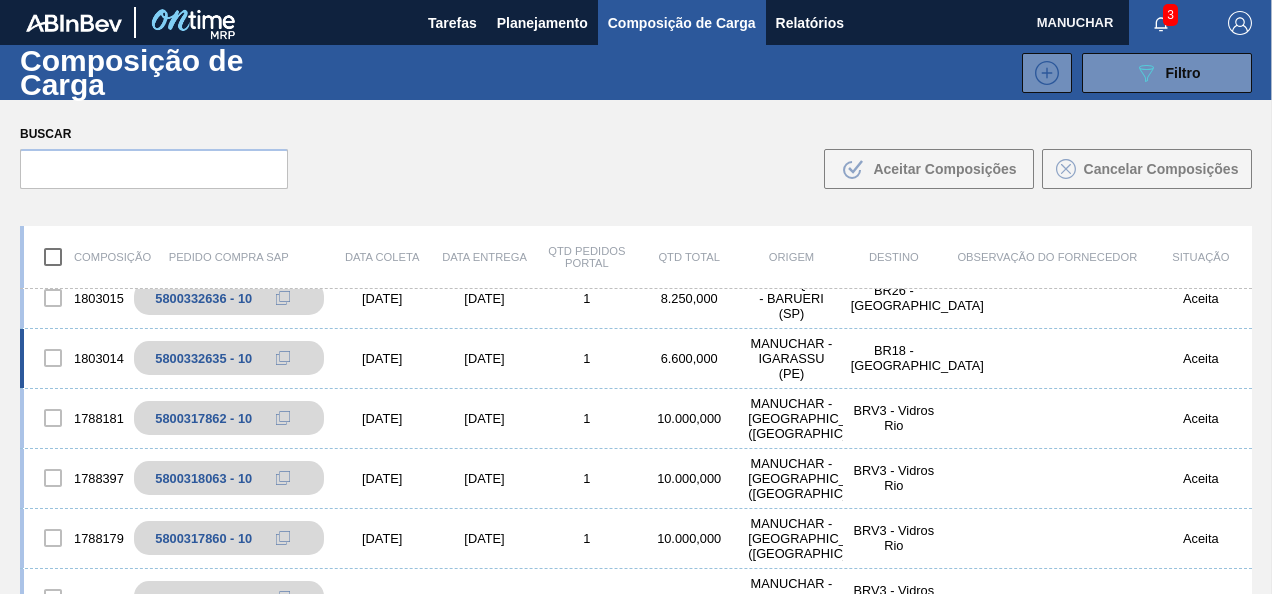 click on "1" at bounding box center (587, 358) 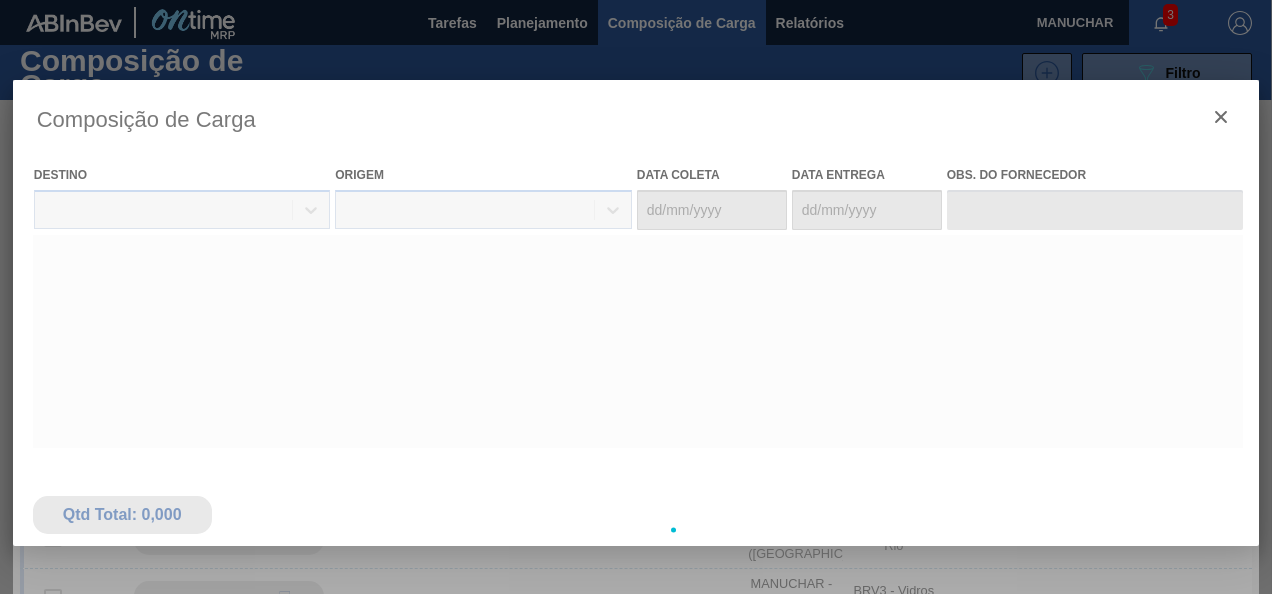 type on "[DATE]" 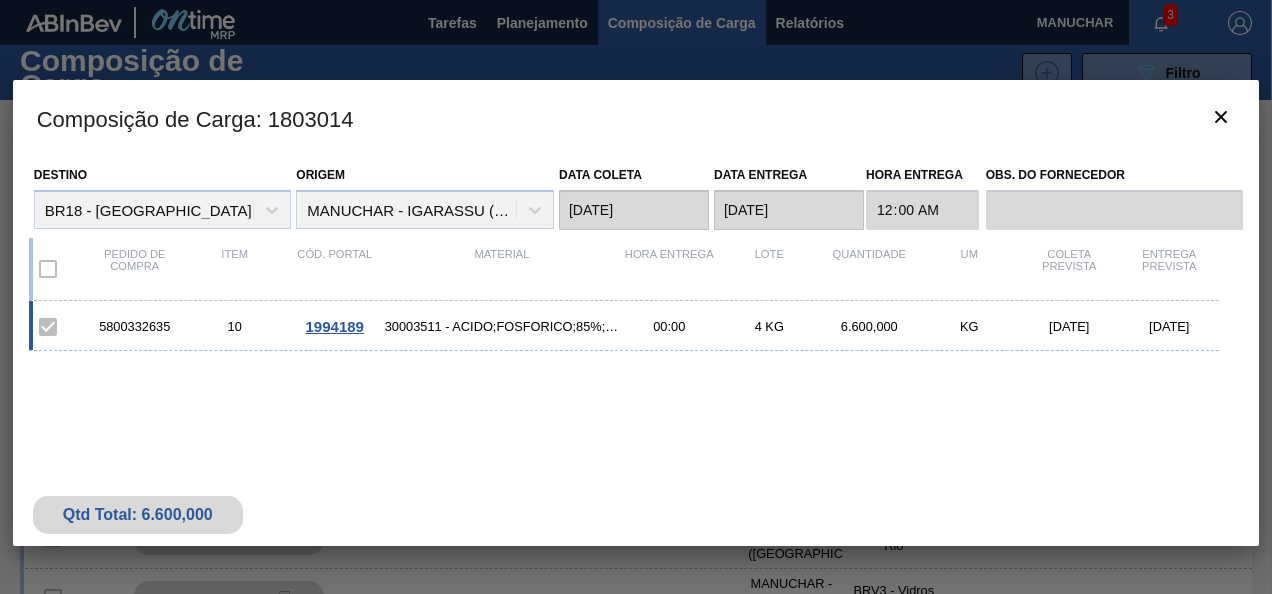 drag, startPoint x: 172, startPoint y: 324, endPoint x: 99, endPoint y: 328, distance: 73.109505 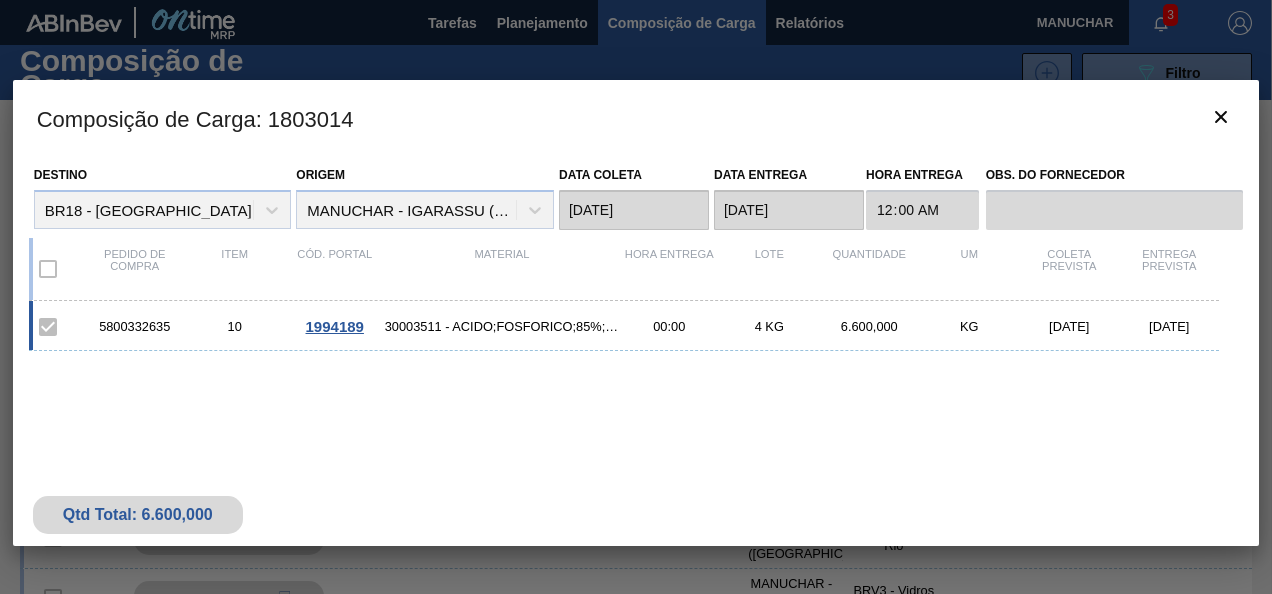 copy on "5800332635" 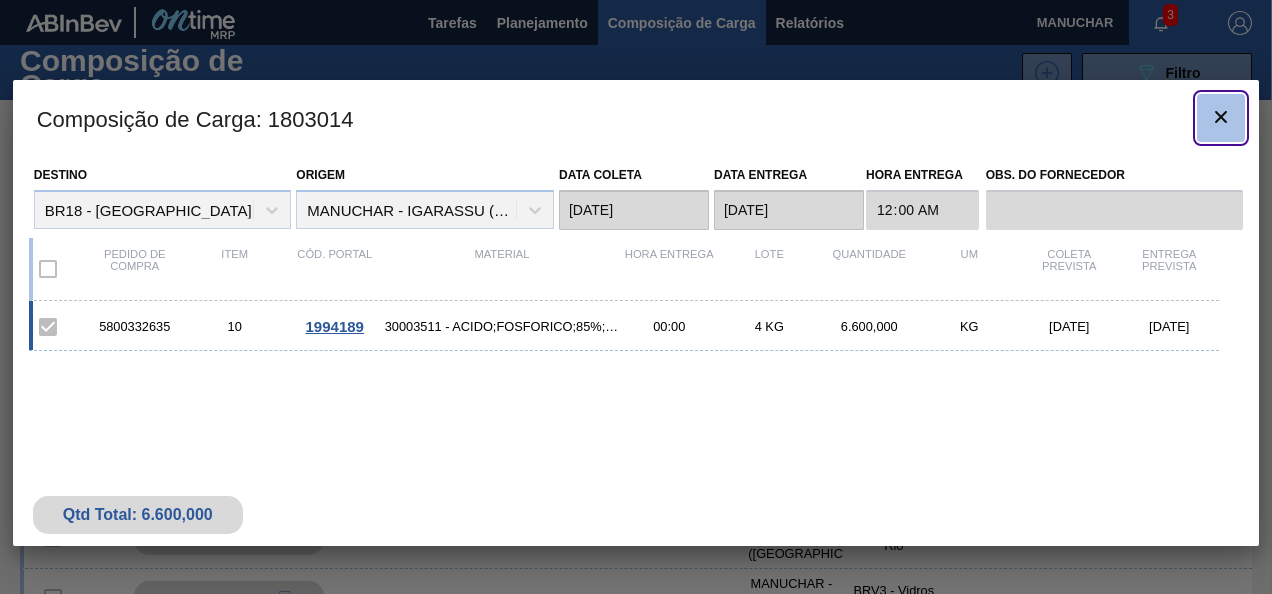 click 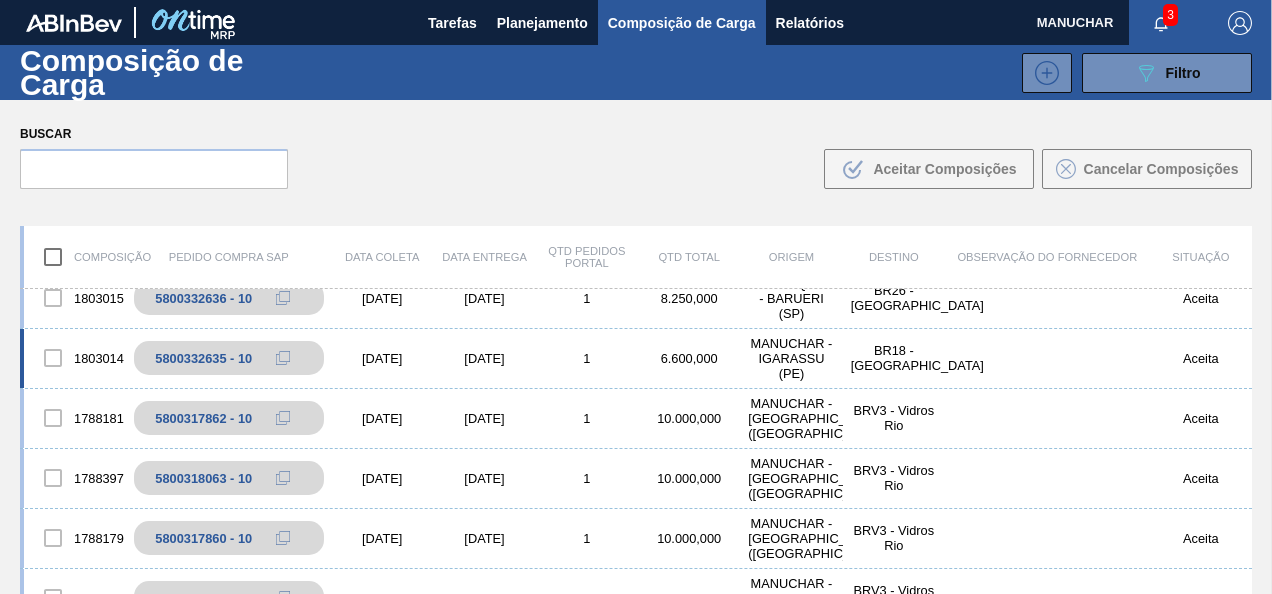 scroll, scrollTop: 100, scrollLeft: 0, axis: vertical 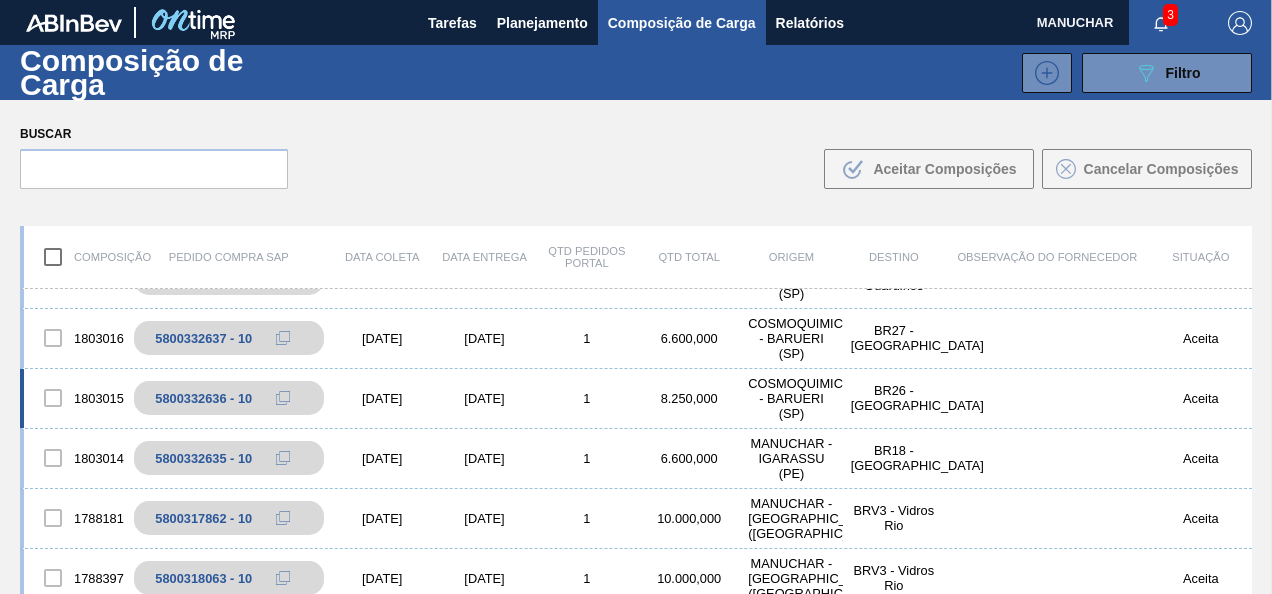 click on "1" at bounding box center [587, 398] 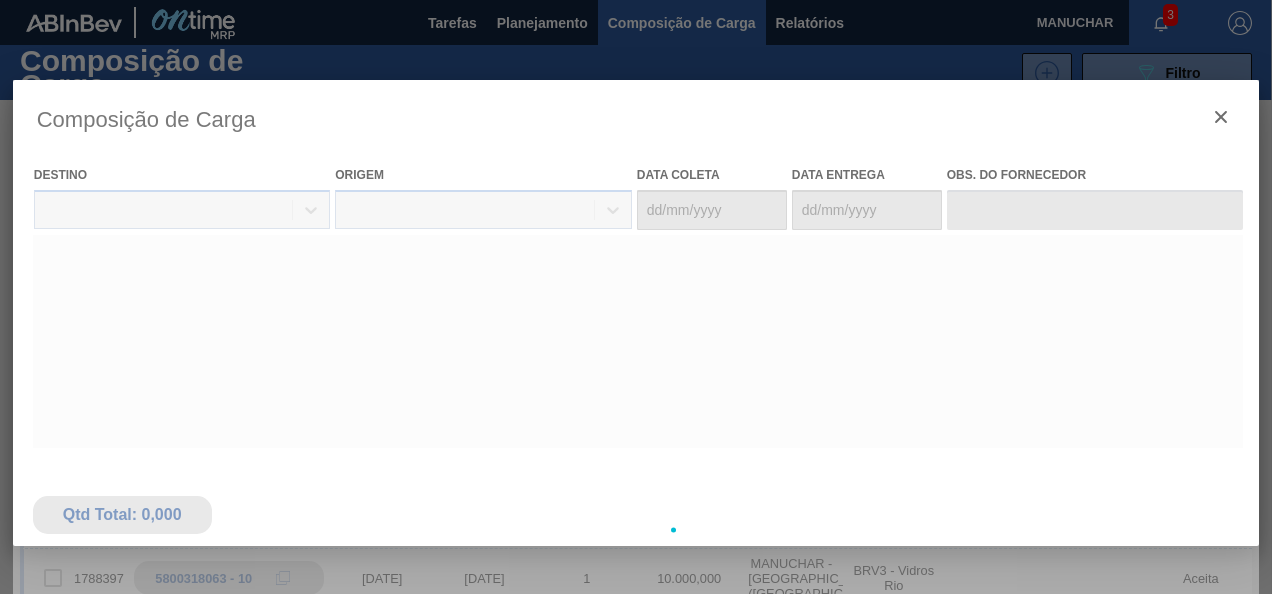 type on "[DATE]" 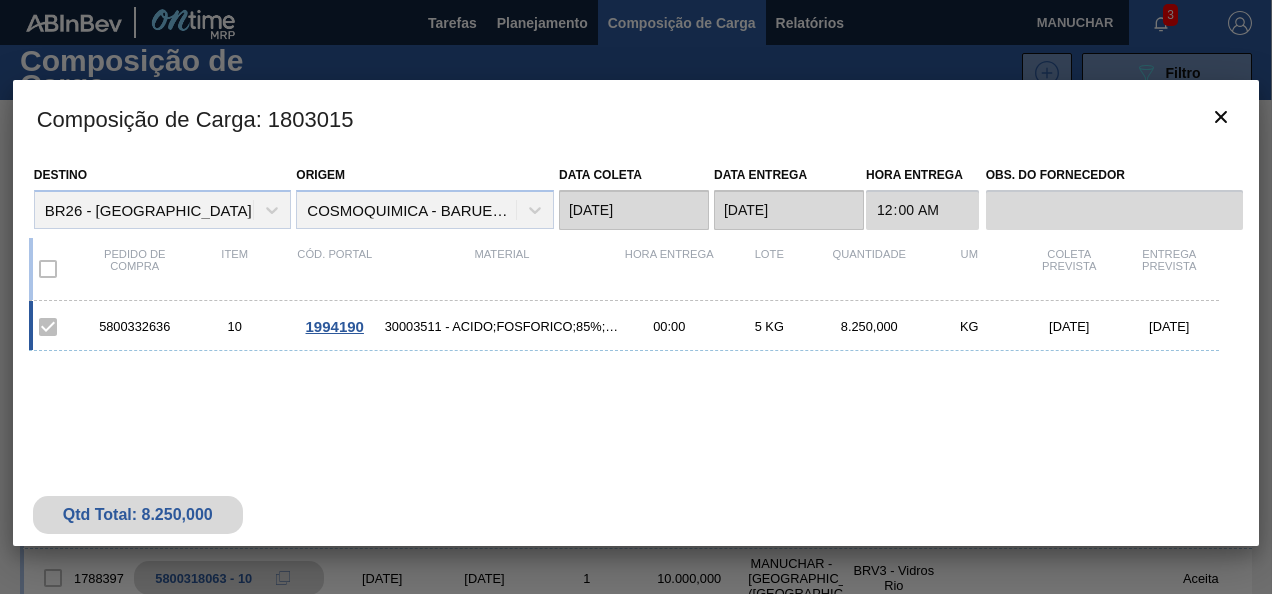 drag, startPoint x: 166, startPoint y: 328, endPoint x: 114, endPoint y: 329, distance: 52.009613 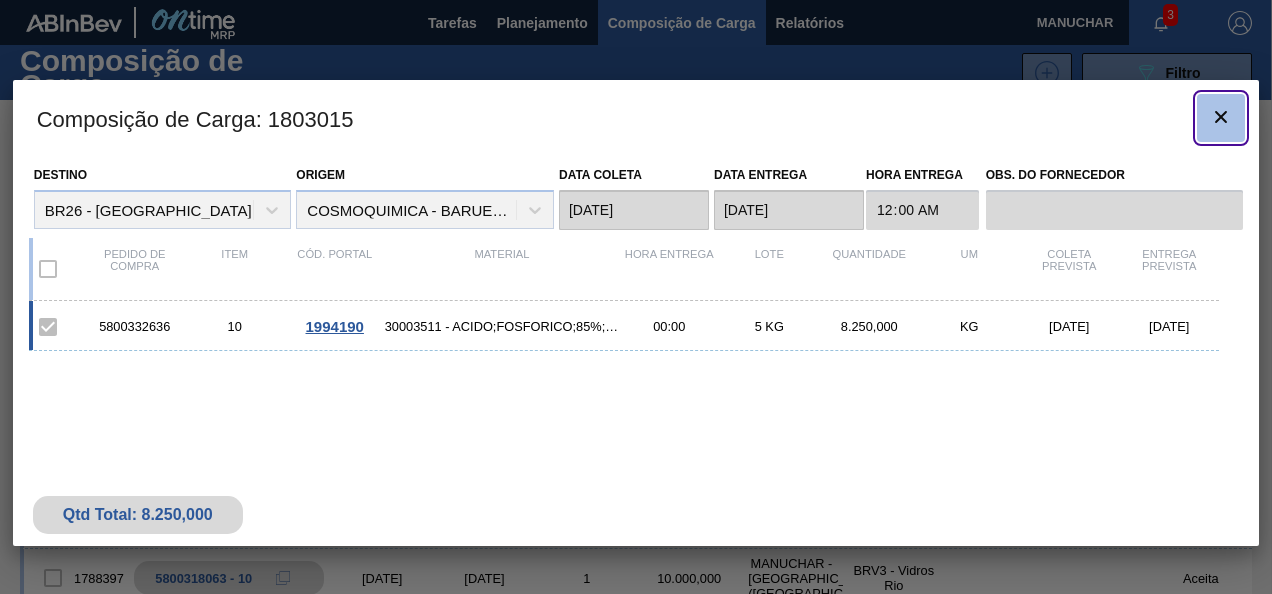 click 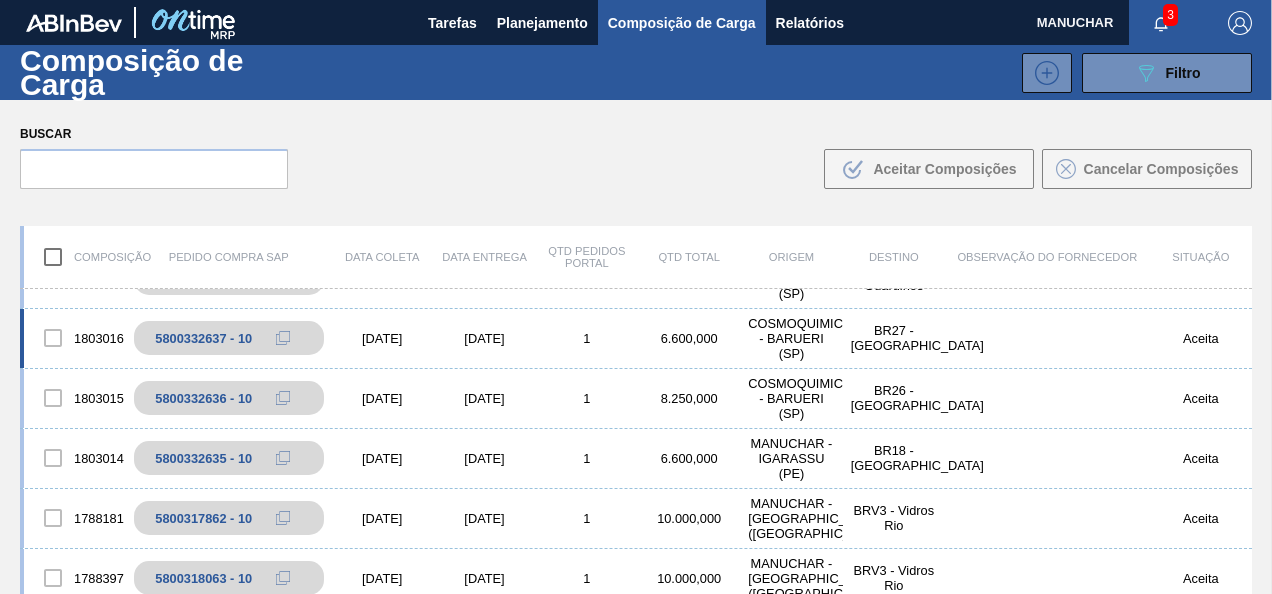 click on "[DATE]" at bounding box center (484, 338) 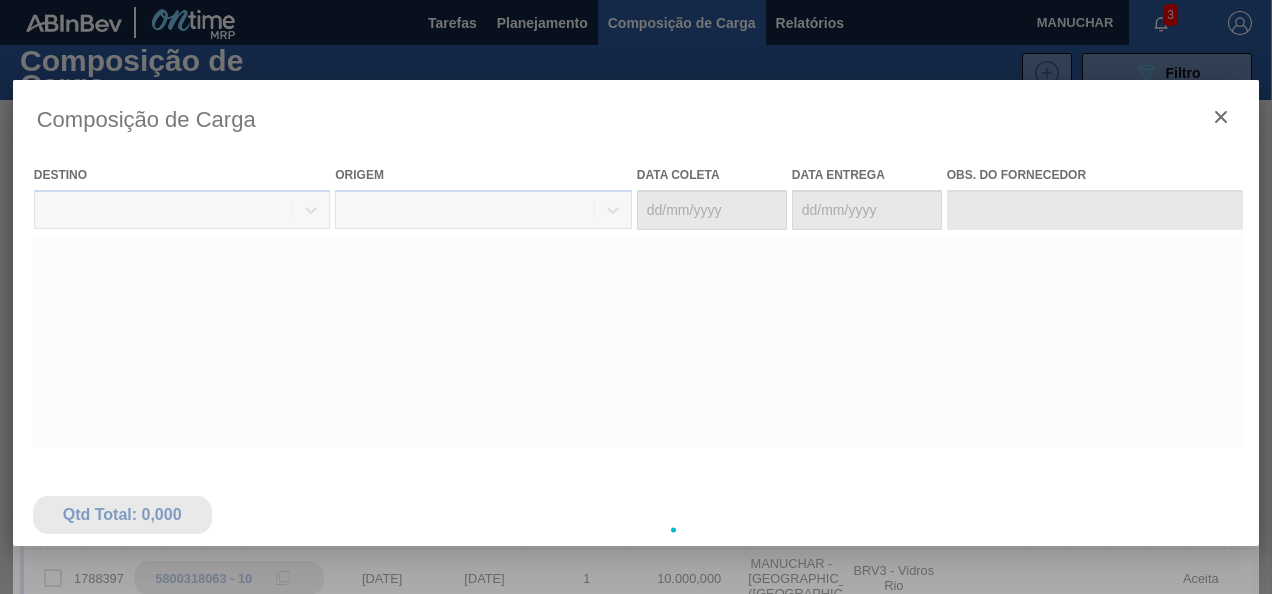 type on "[DATE]" 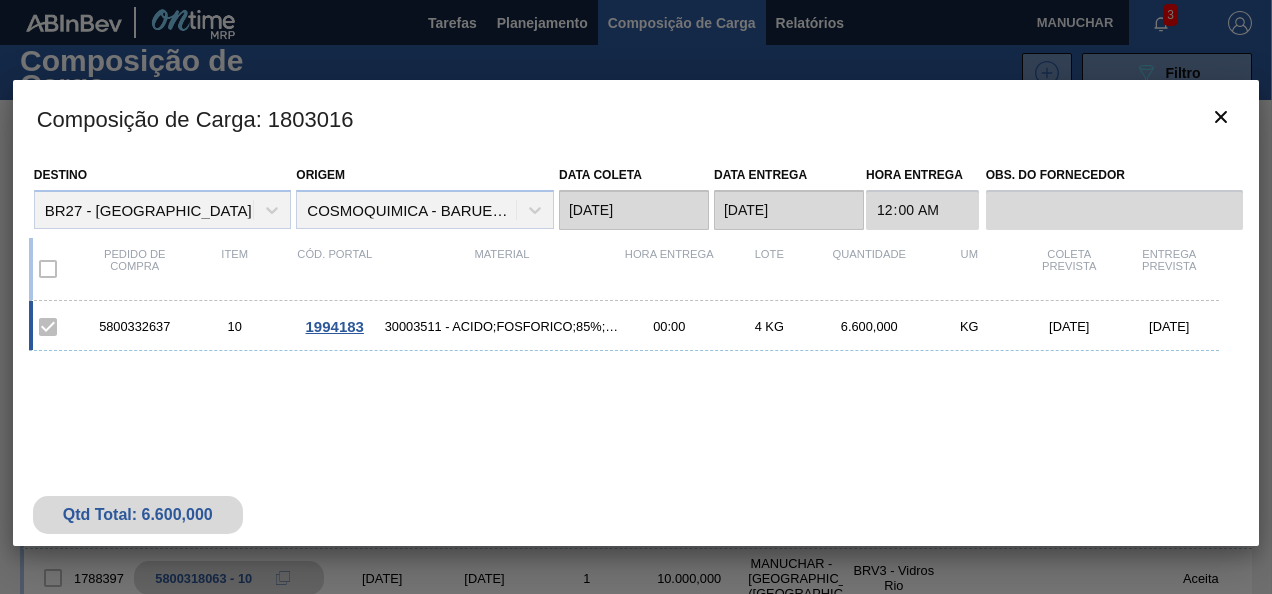 drag, startPoint x: 172, startPoint y: 322, endPoint x: 99, endPoint y: 321, distance: 73.00685 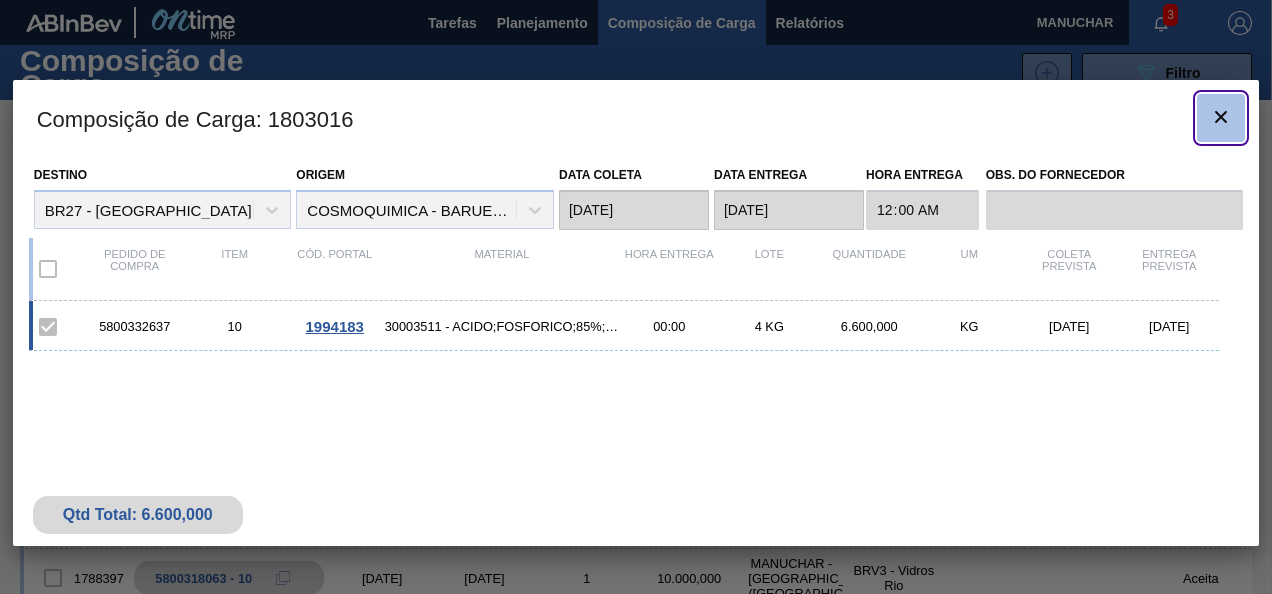 click 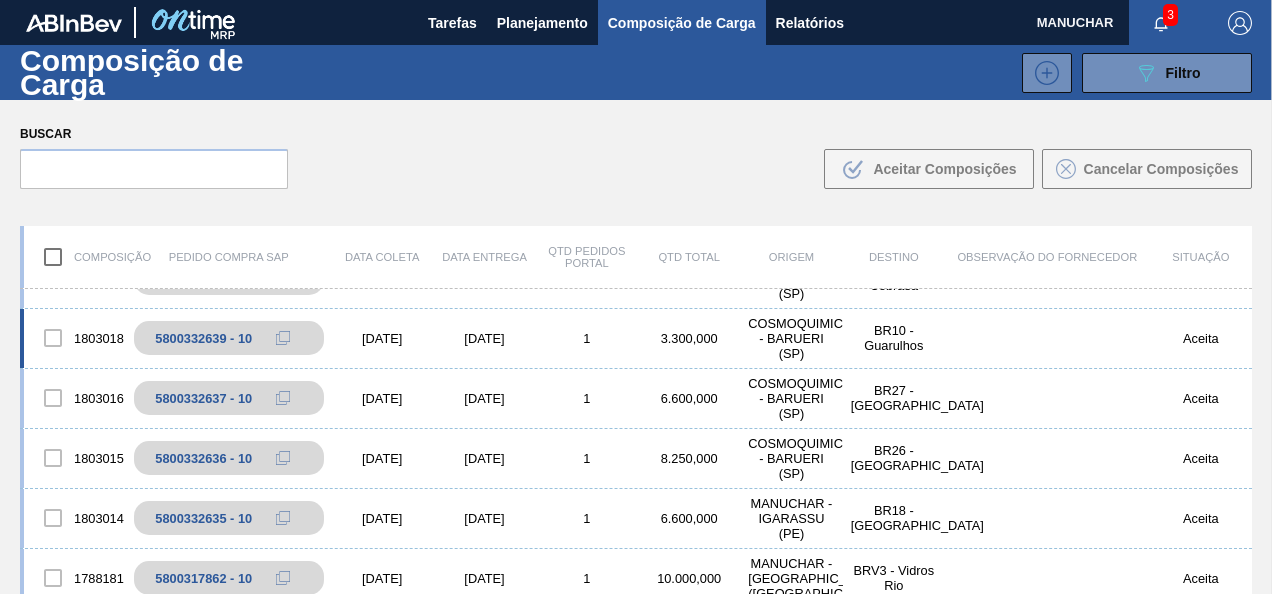 scroll, scrollTop: 0, scrollLeft: 0, axis: both 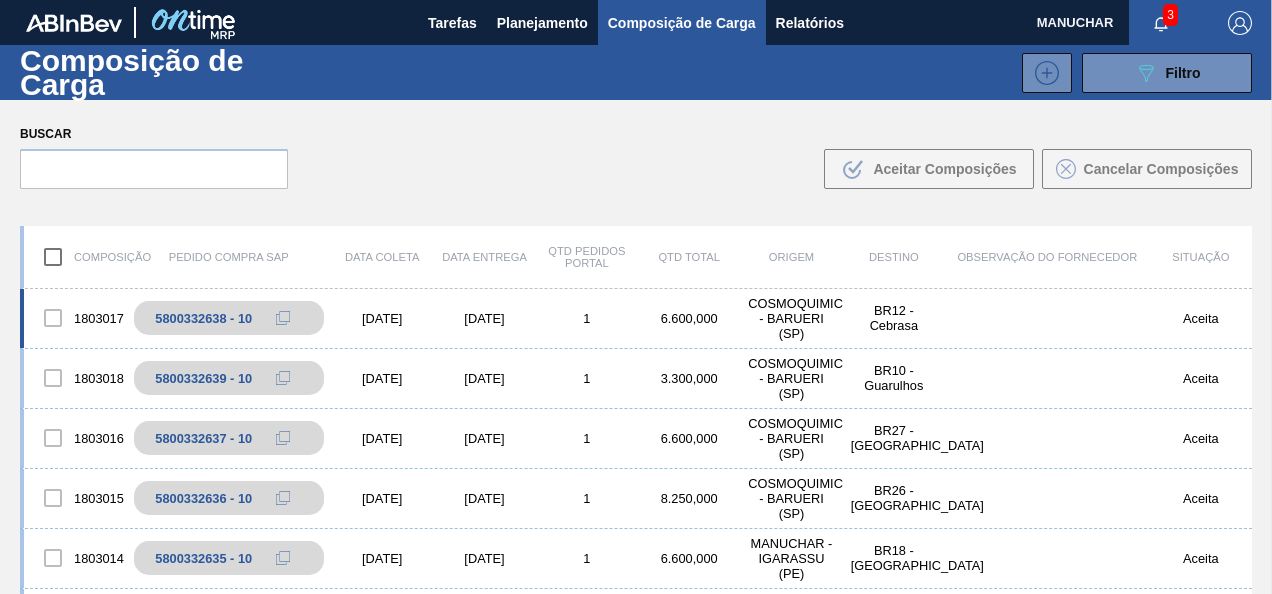 click on "6.600,000" at bounding box center [689, 318] 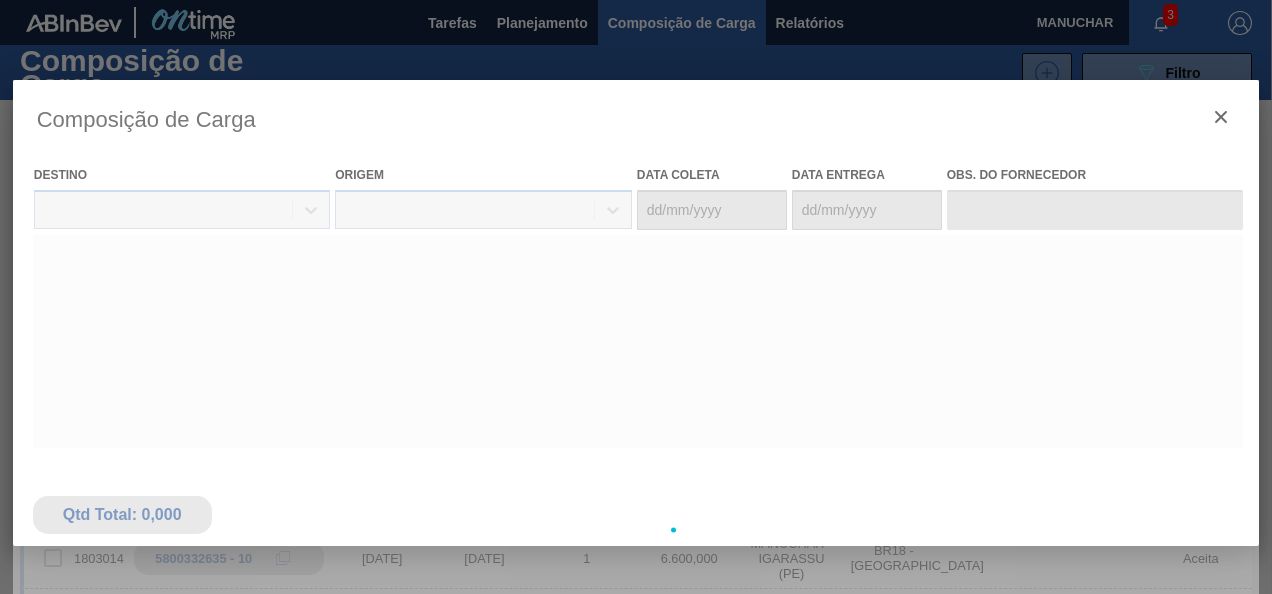 type on "[DATE]" 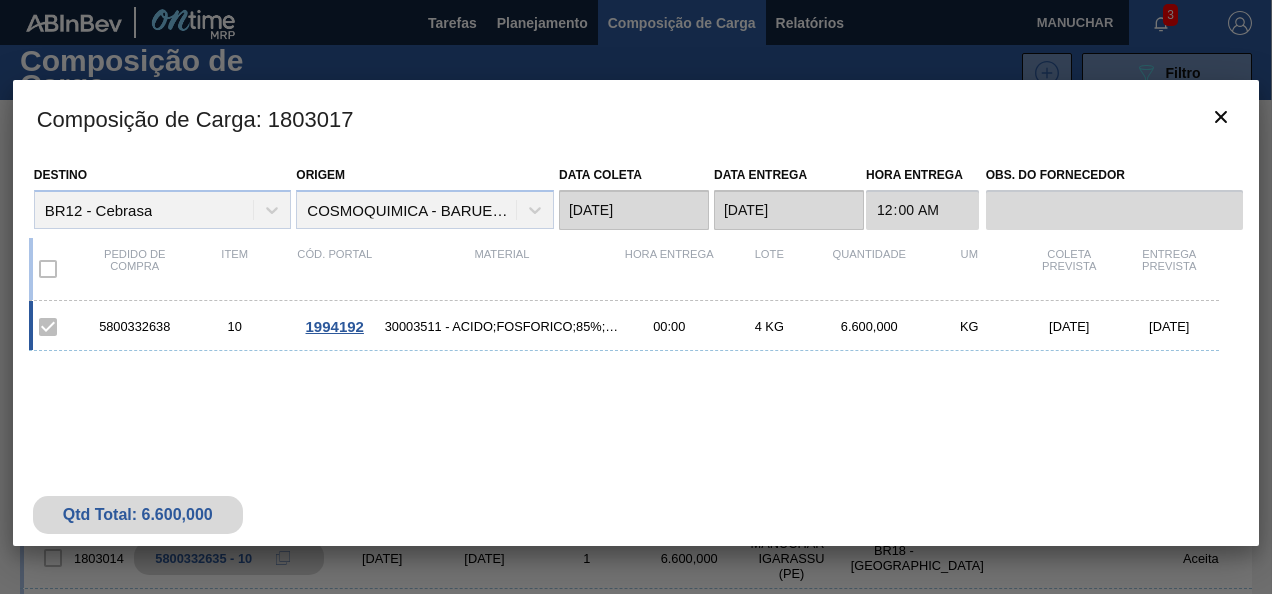 drag, startPoint x: 172, startPoint y: 321, endPoint x: 98, endPoint y: 317, distance: 74.10803 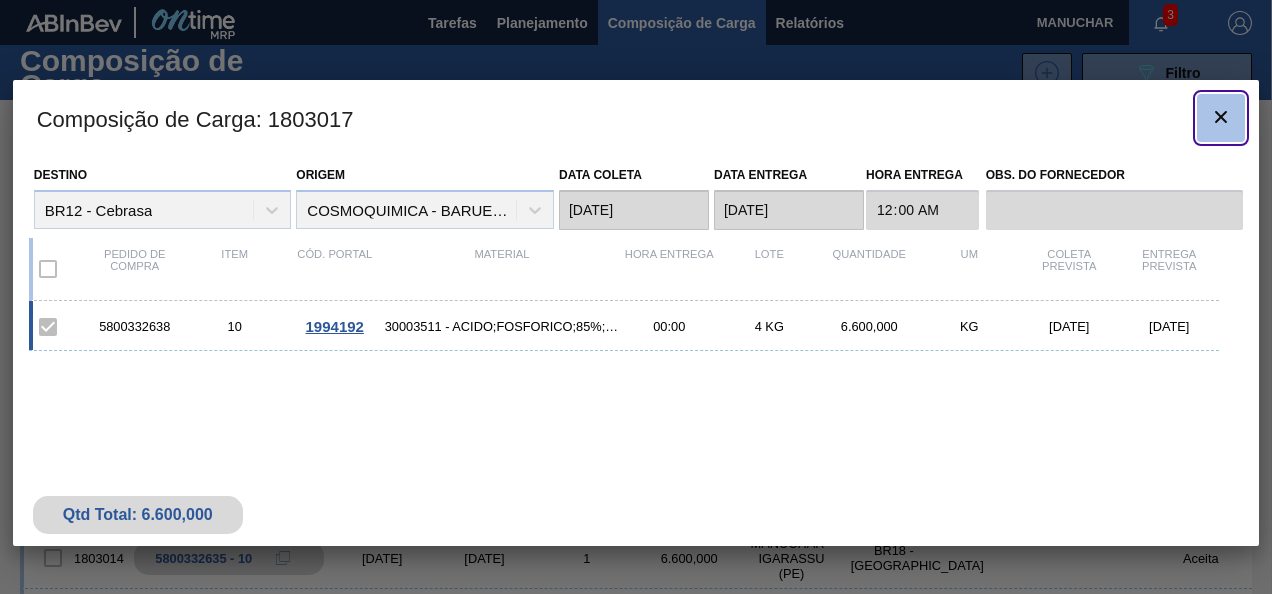 click 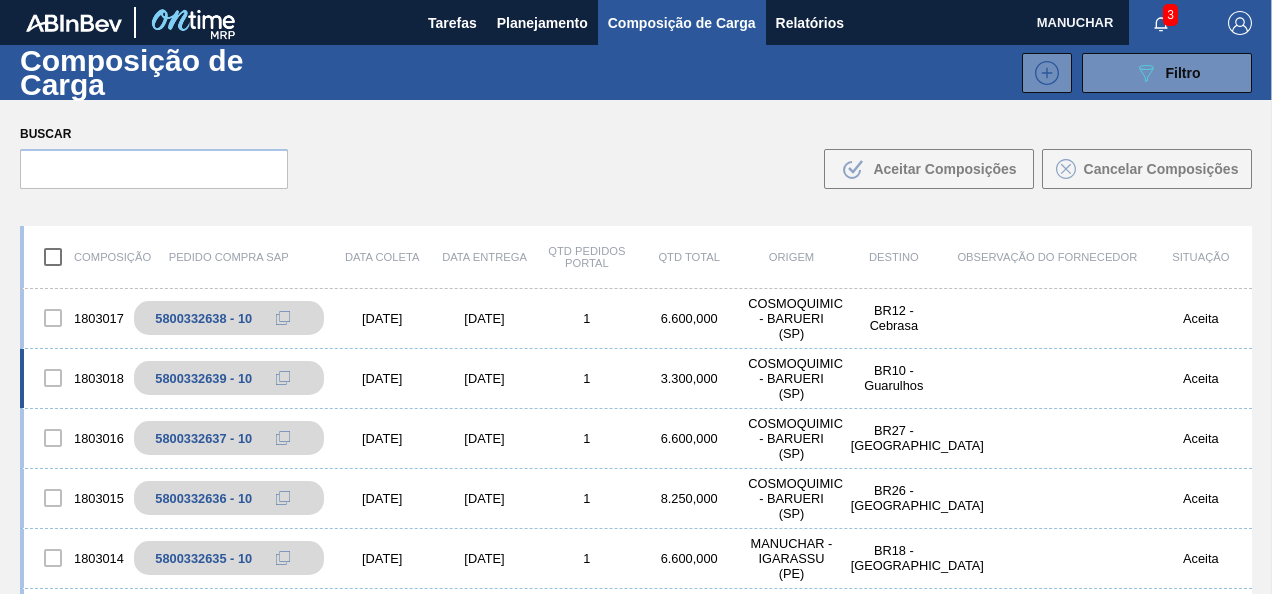 click on "3.300,000" at bounding box center (689, 378) 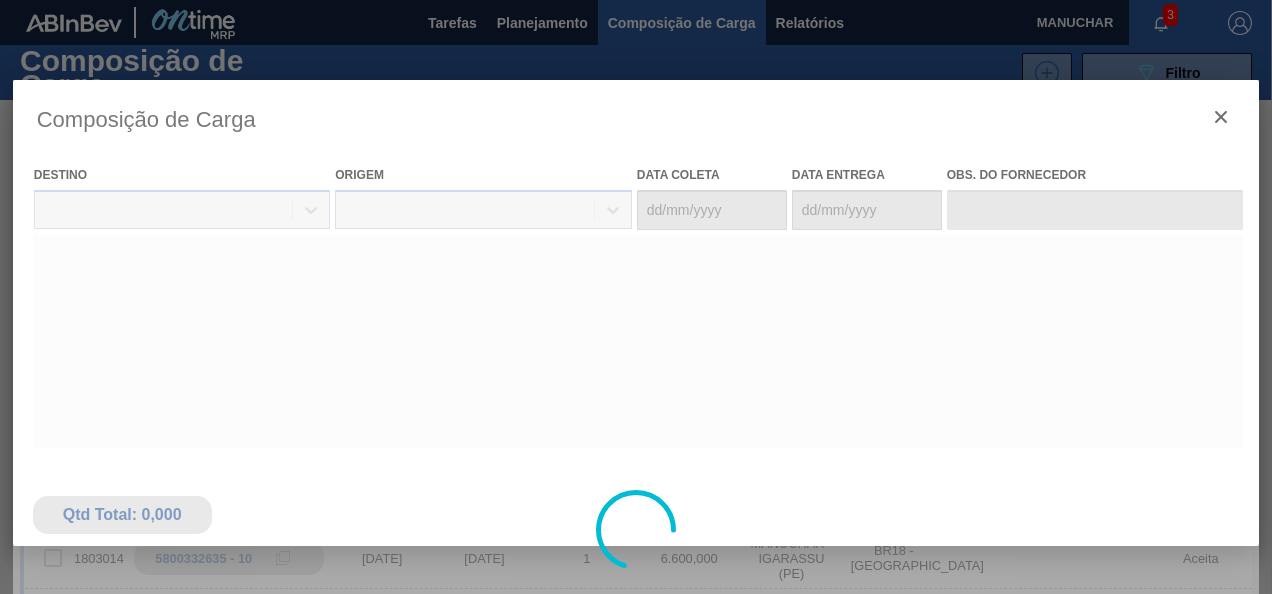 type on "[DATE]" 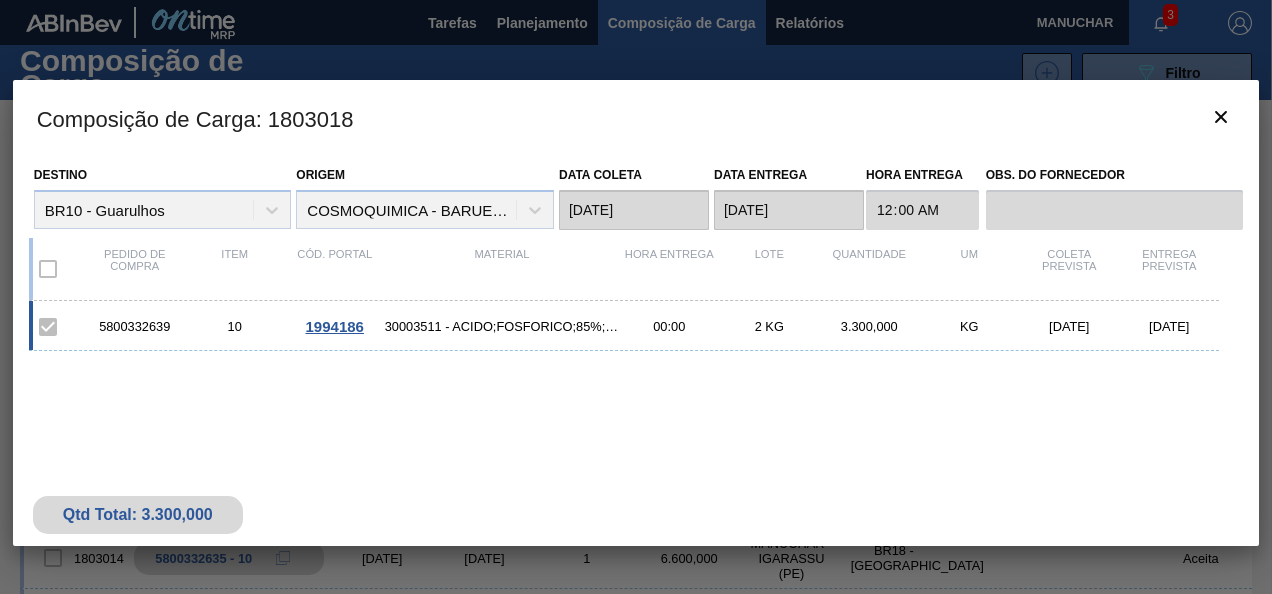 drag, startPoint x: 172, startPoint y: 325, endPoint x: 100, endPoint y: 324, distance: 72.00694 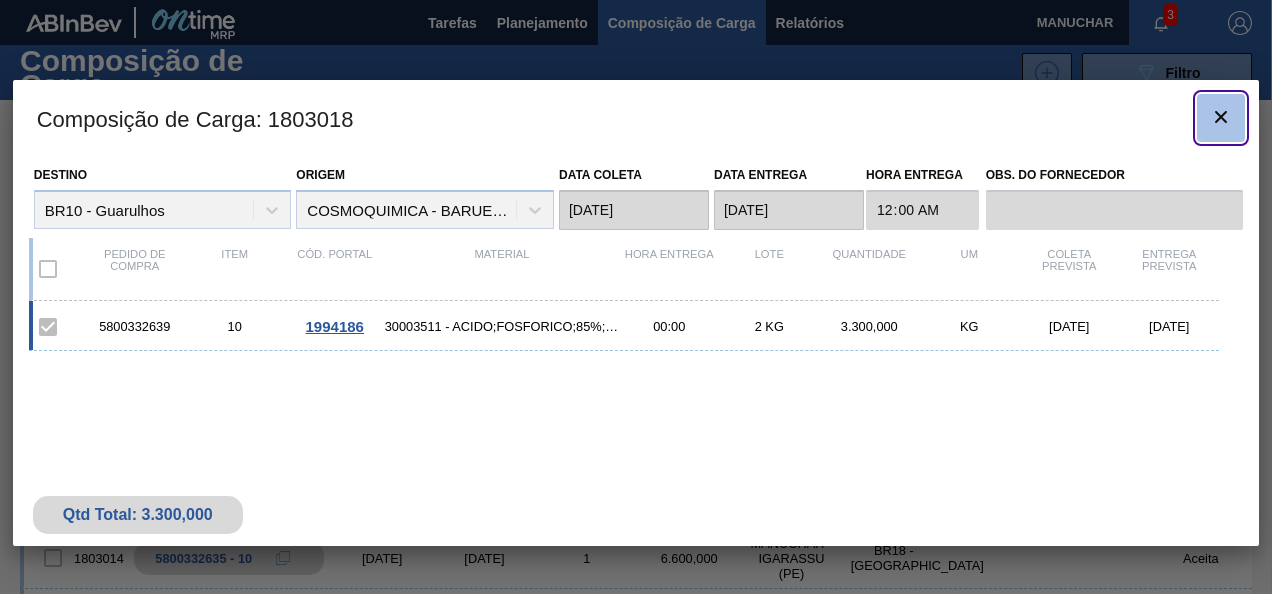 click 